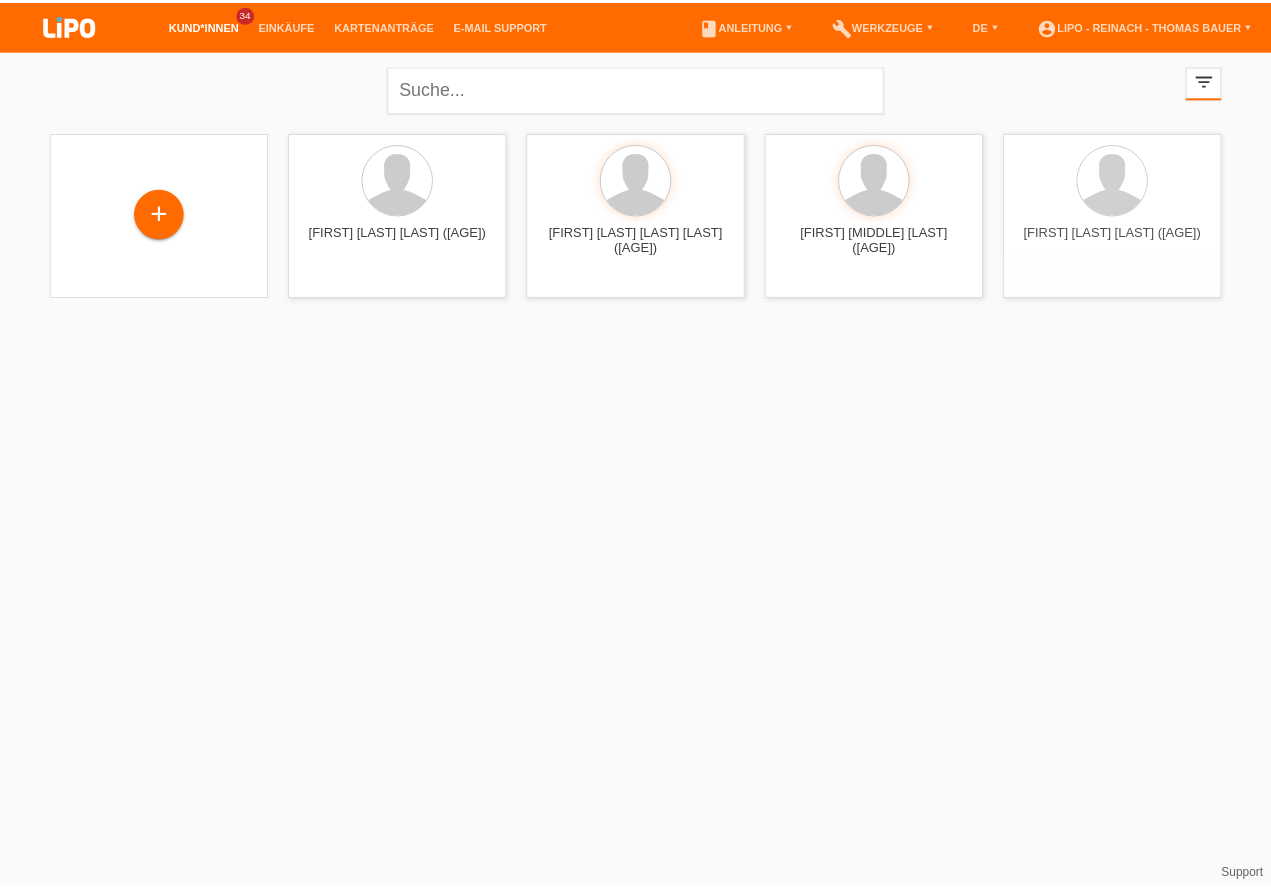 scroll, scrollTop: 0, scrollLeft: 0, axis: both 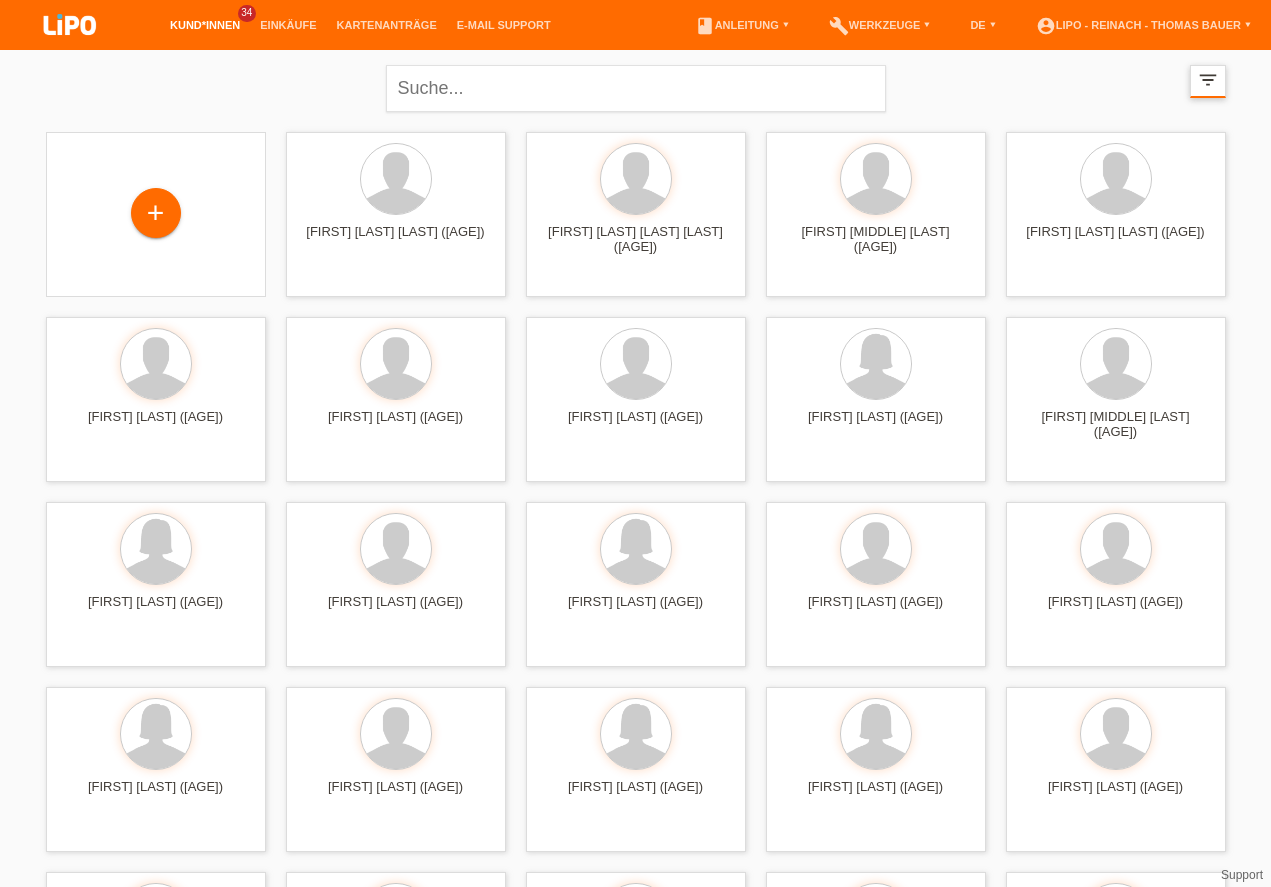 click on "filter_list" at bounding box center (1208, 80) 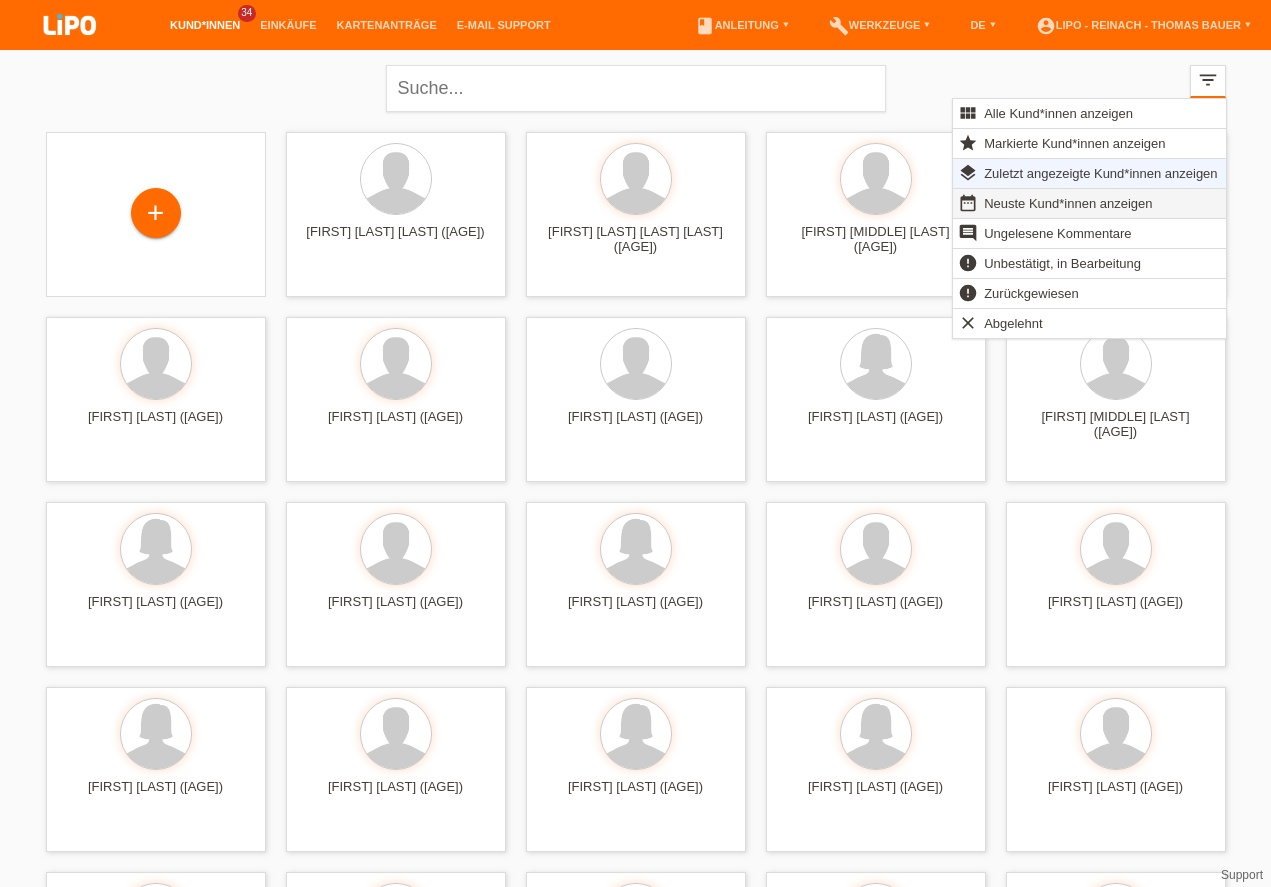 click on "Neuste Kund*innen anzeigen" at bounding box center [1068, 203] 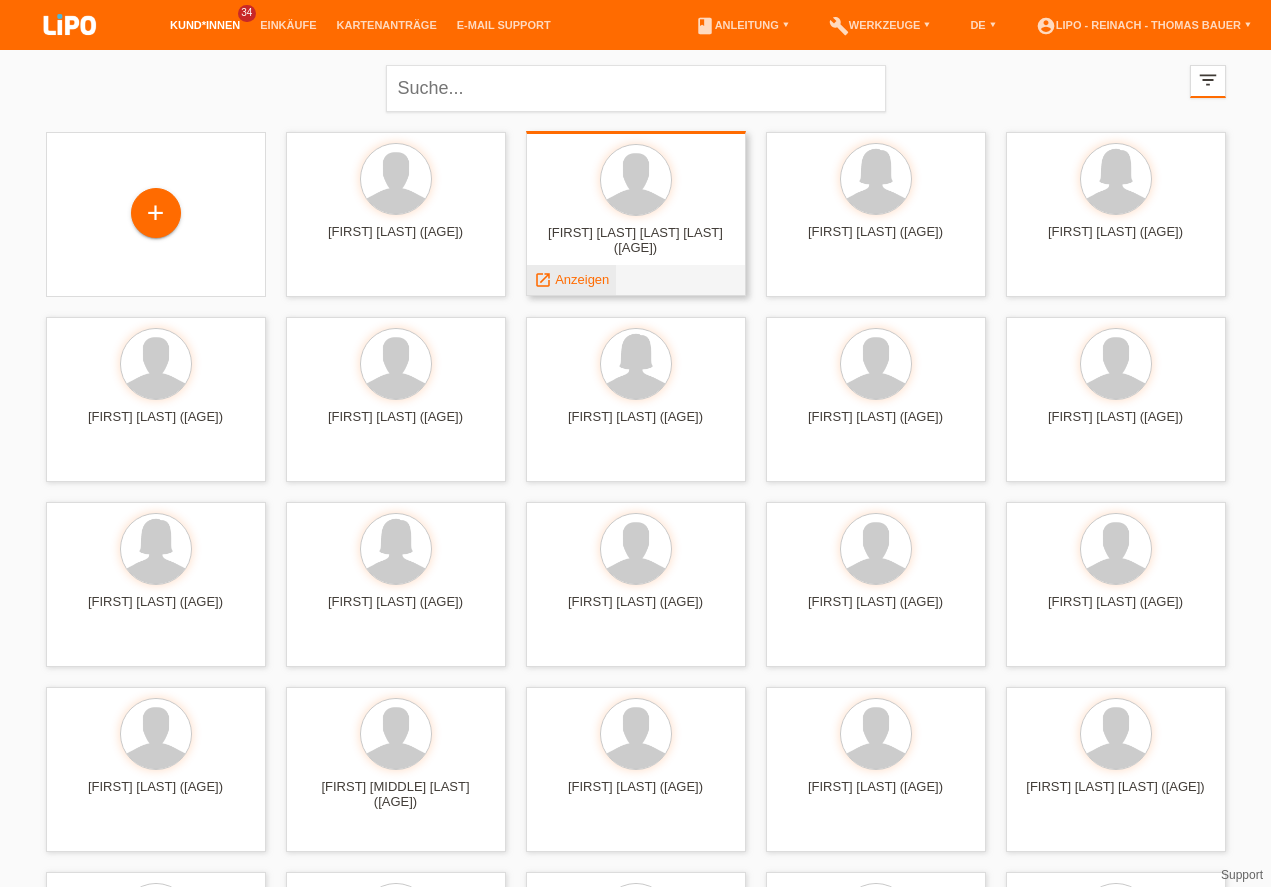 click on "Anzeigen" at bounding box center (582, 279) 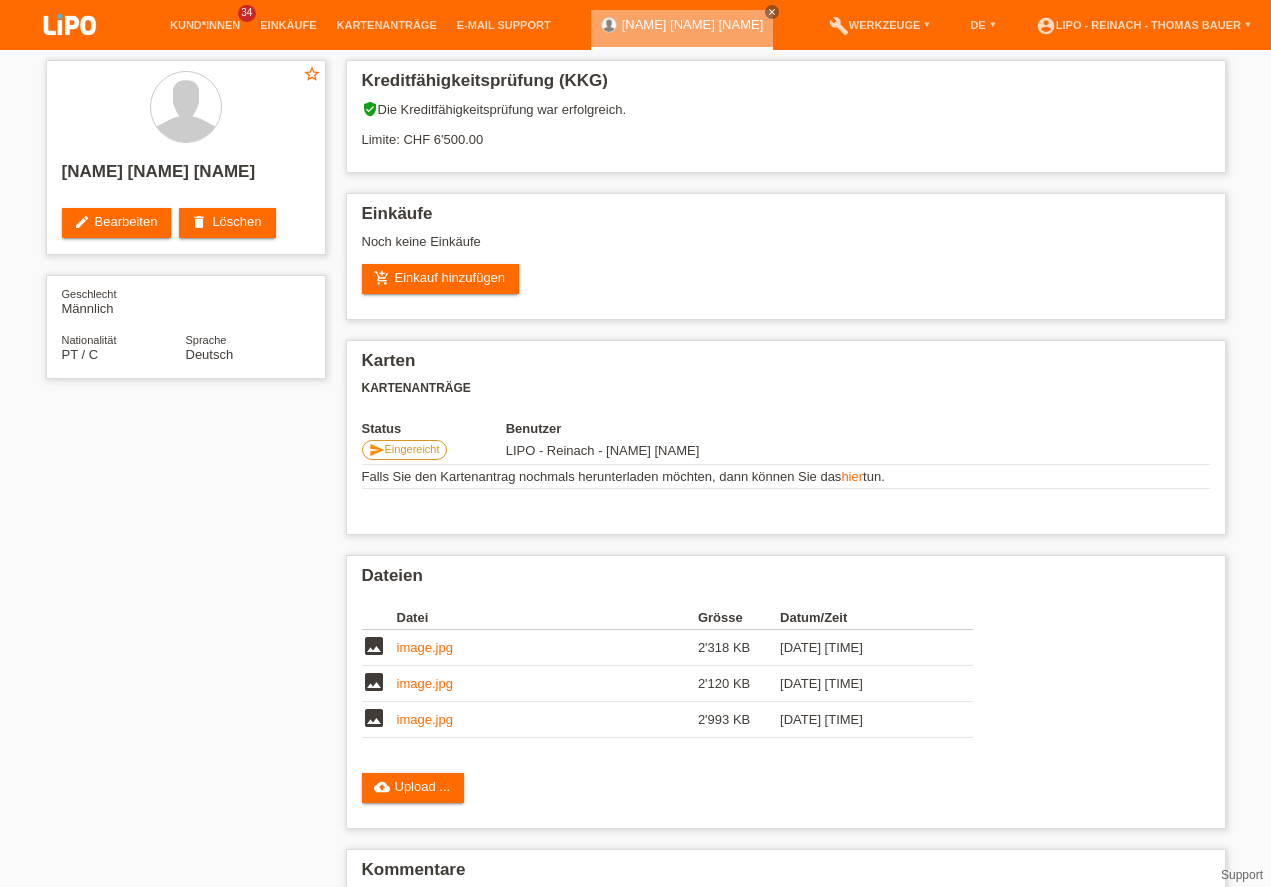 scroll, scrollTop: 0, scrollLeft: 0, axis: both 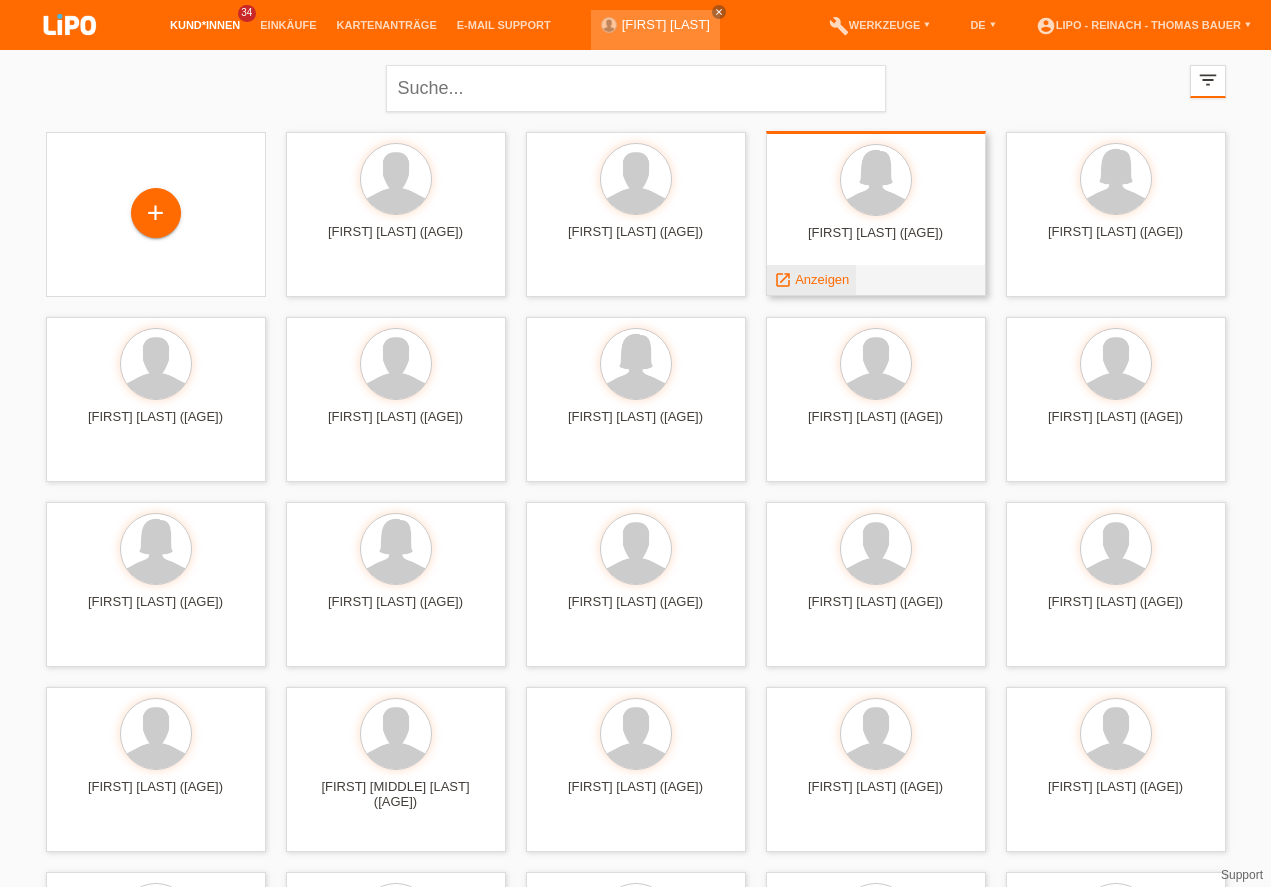 click on "Anzeigen" at bounding box center (822, 279) 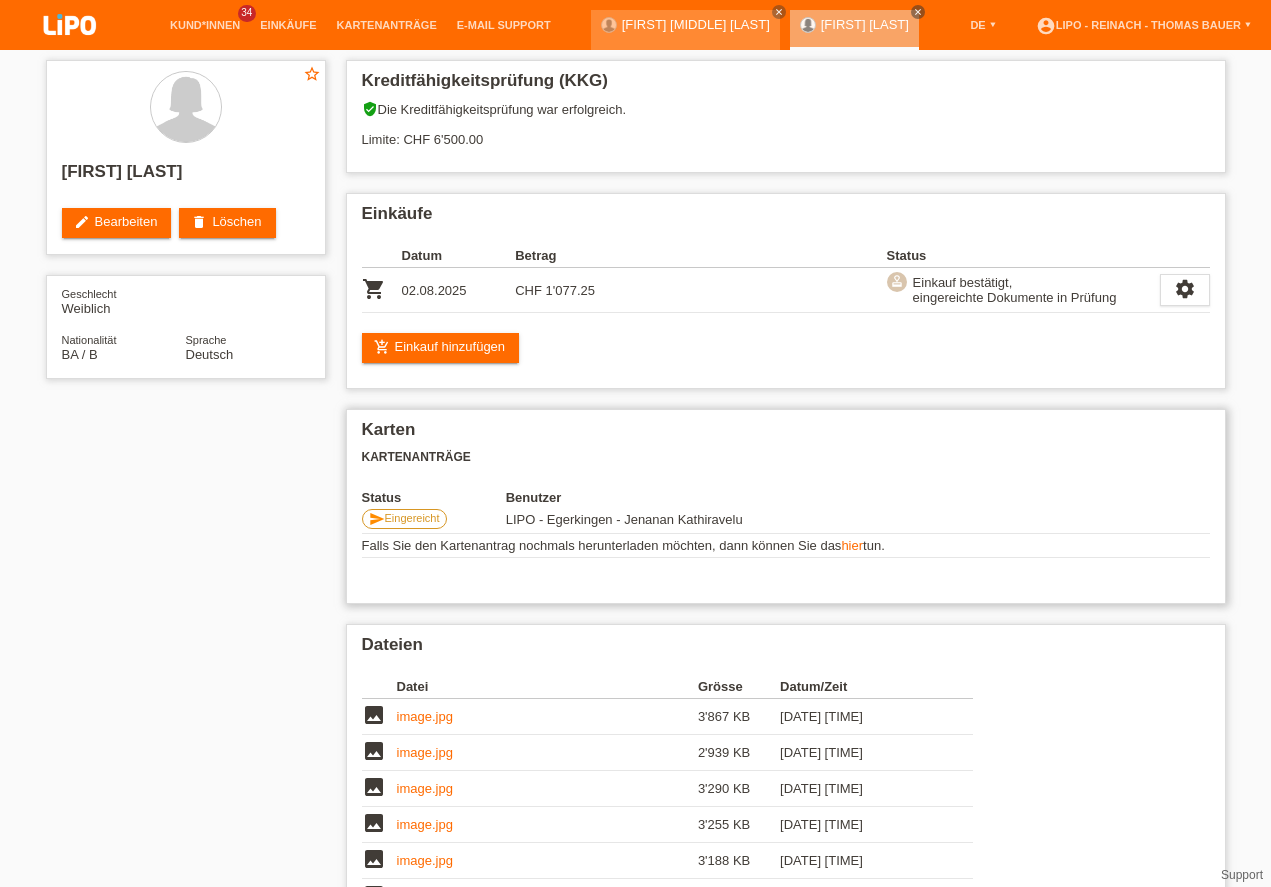 scroll, scrollTop: 0, scrollLeft: 0, axis: both 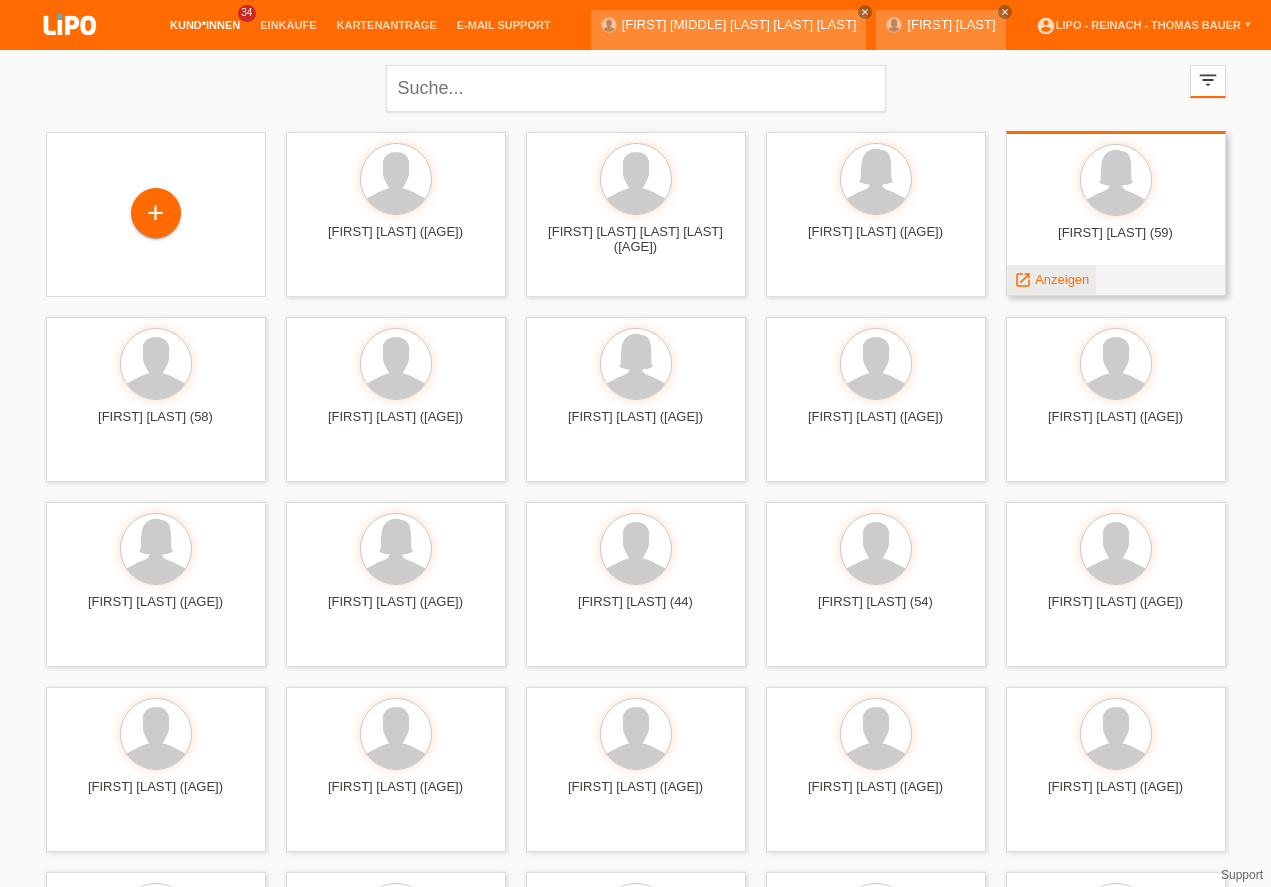click on "Anzeigen" at bounding box center [1062, 279] 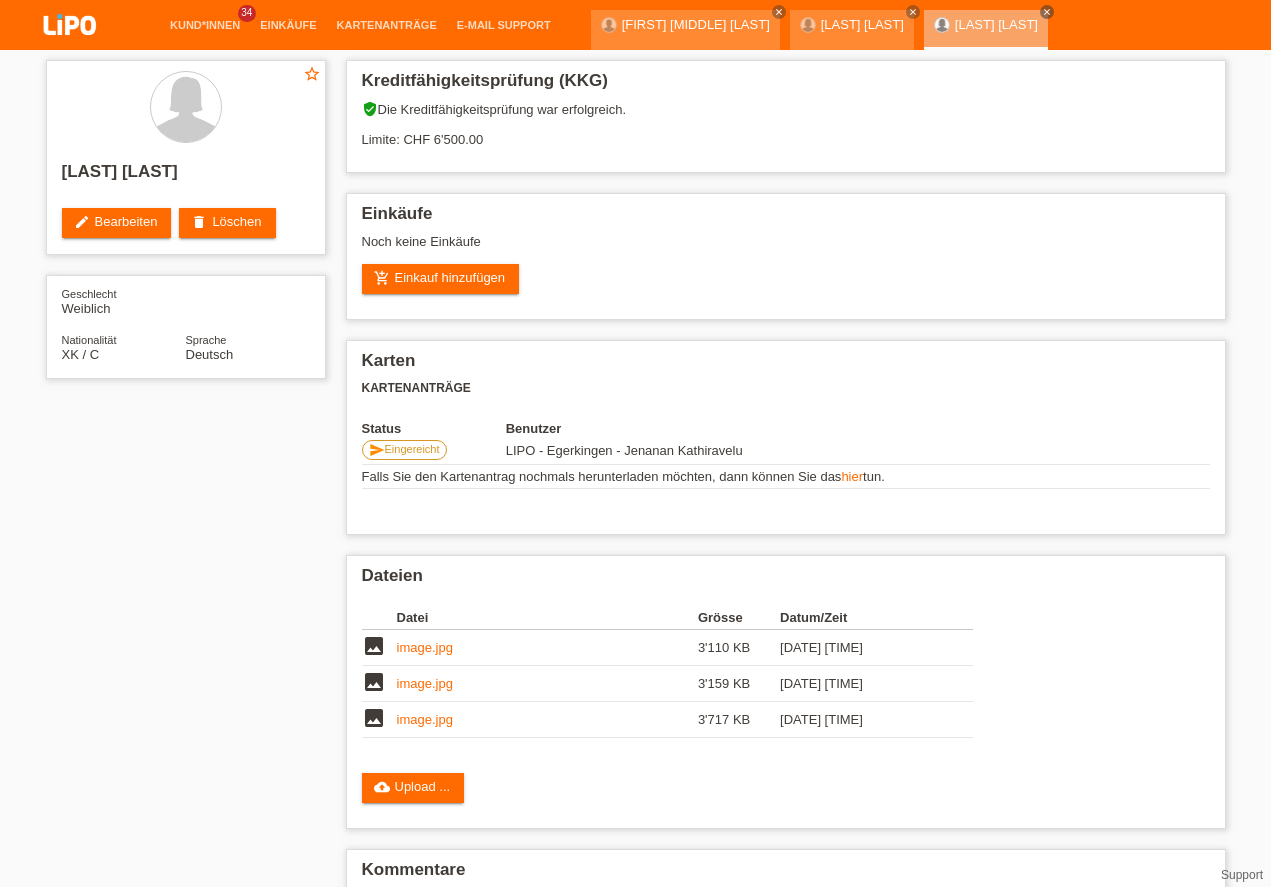 scroll, scrollTop: 0, scrollLeft: 0, axis: both 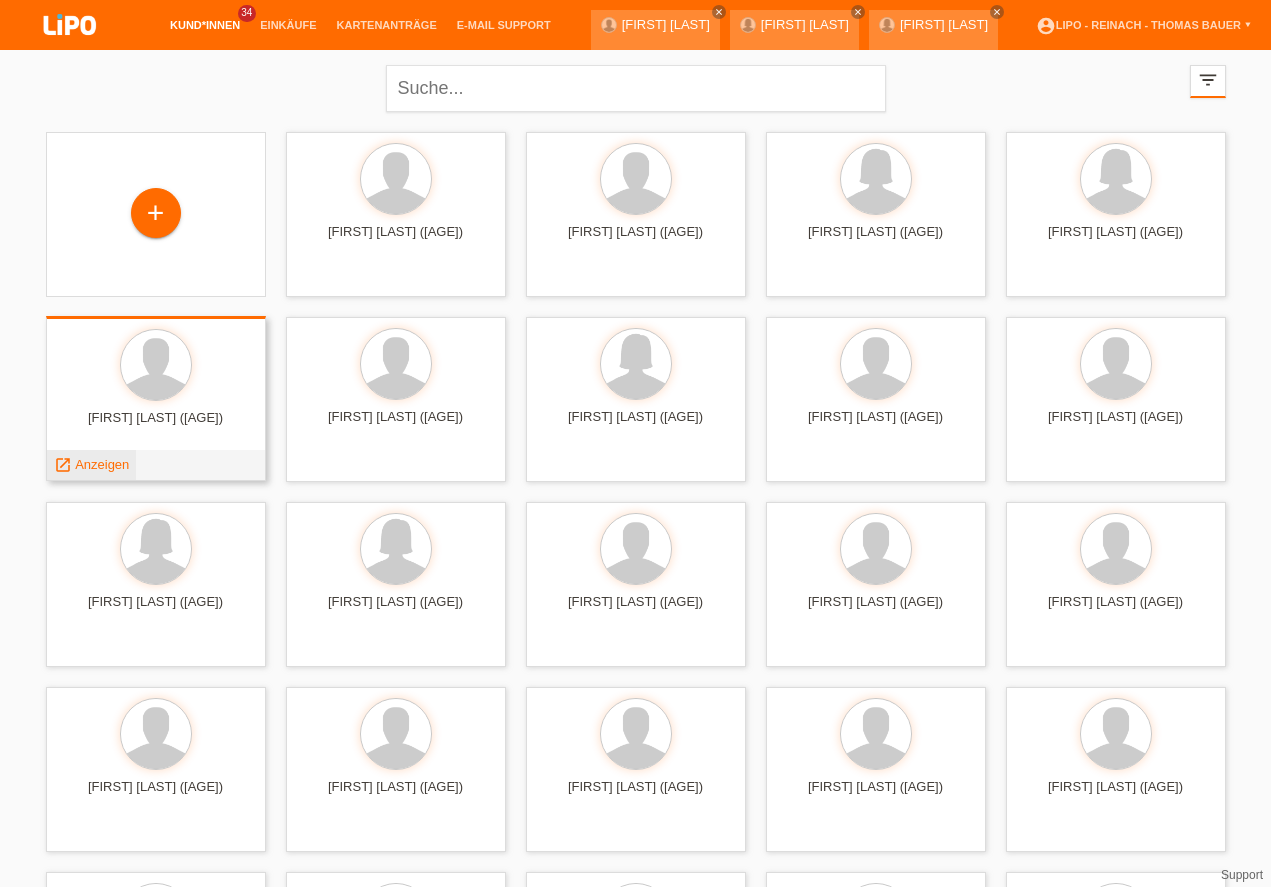 click on "Anzeigen" at bounding box center (102, 464) 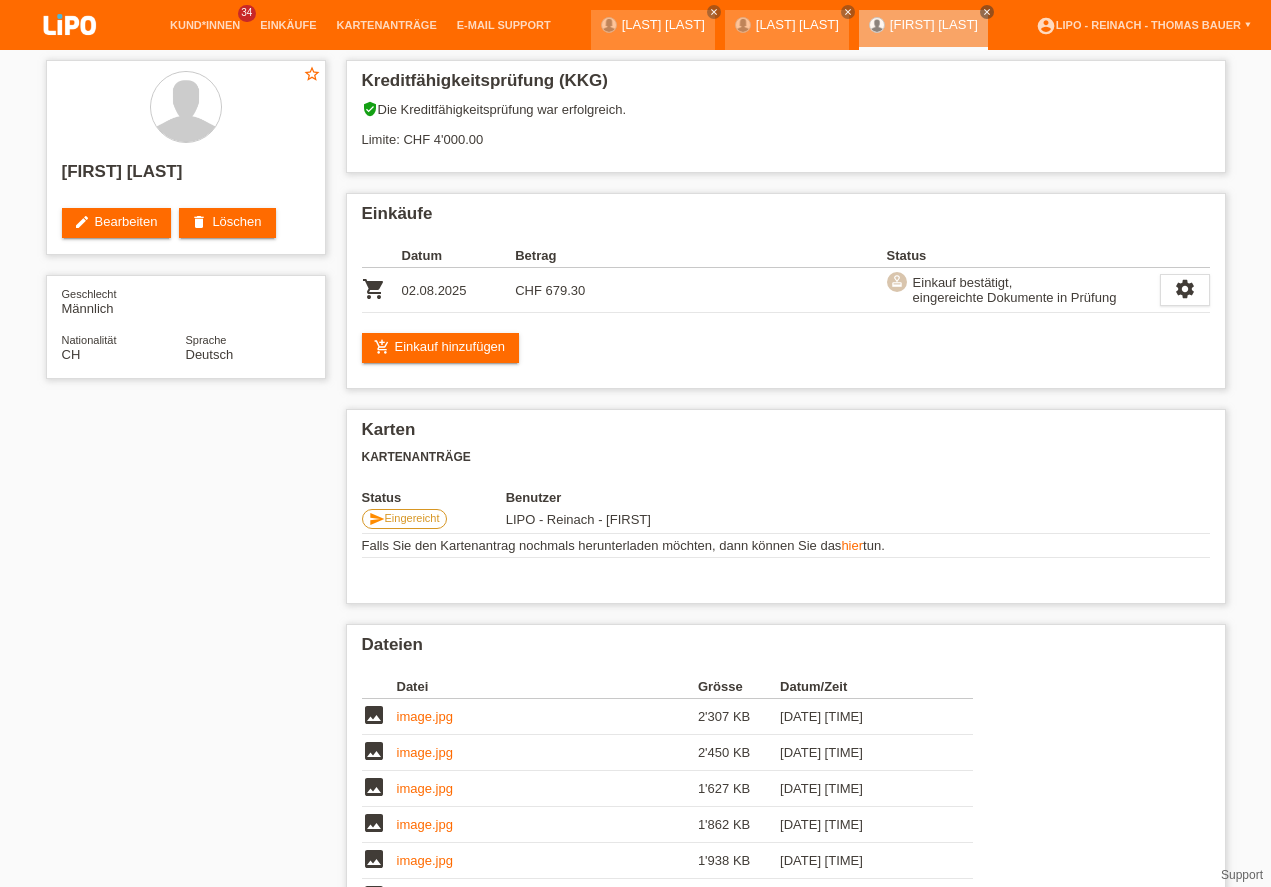 scroll, scrollTop: 0, scrollLeft: 0, axis: both 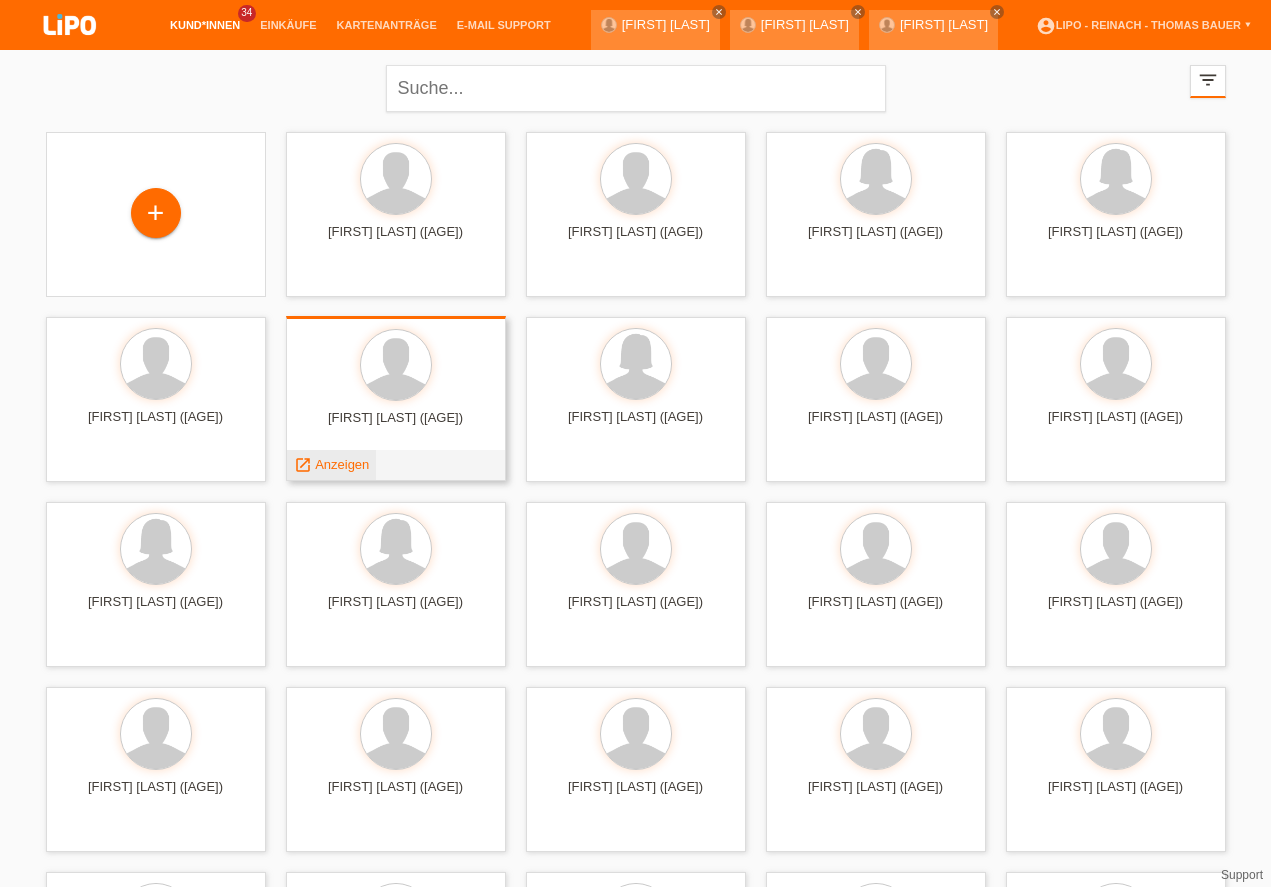 click on "Anzeigen" at bounding box center (342, 464) 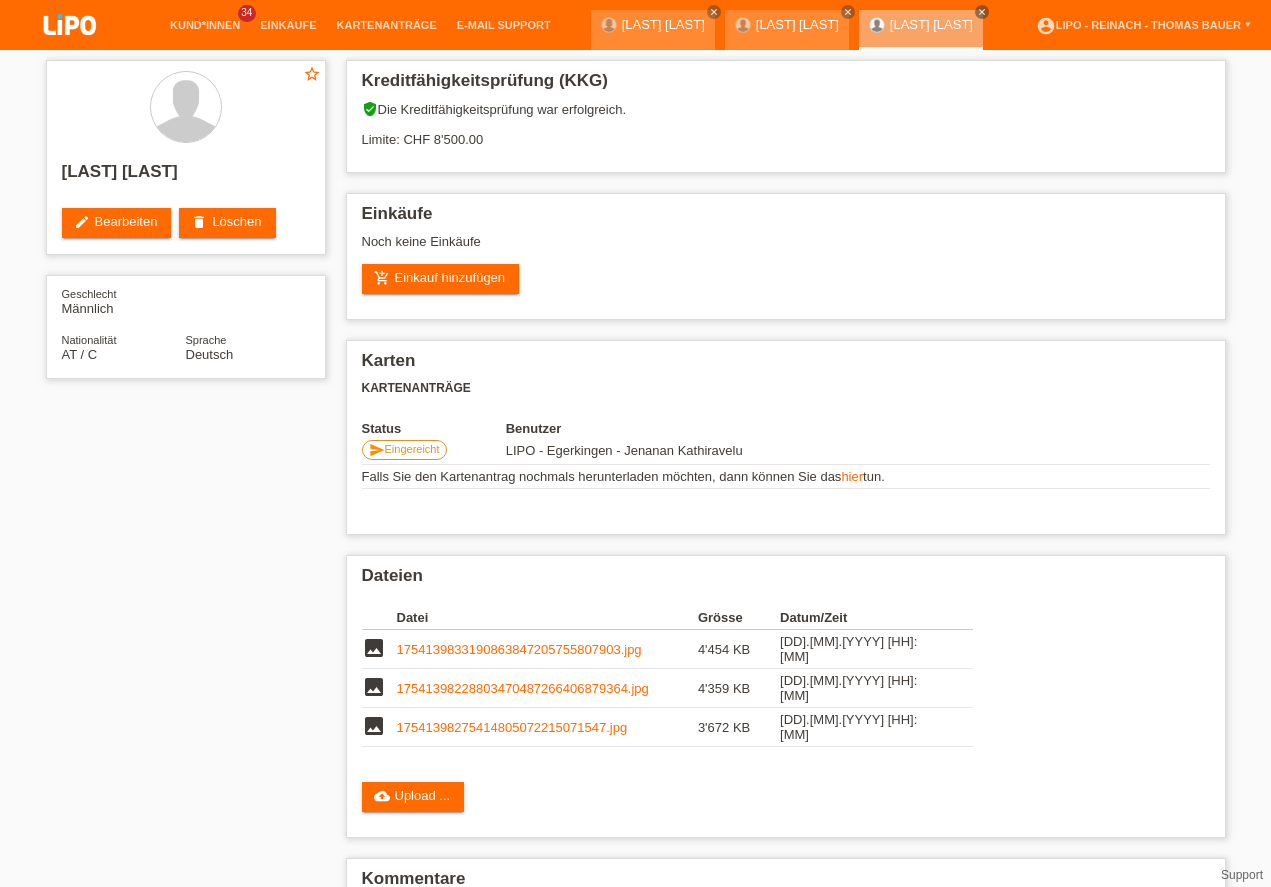 scroll, scrollTop: 0, scrollLeft: 0, axis: both 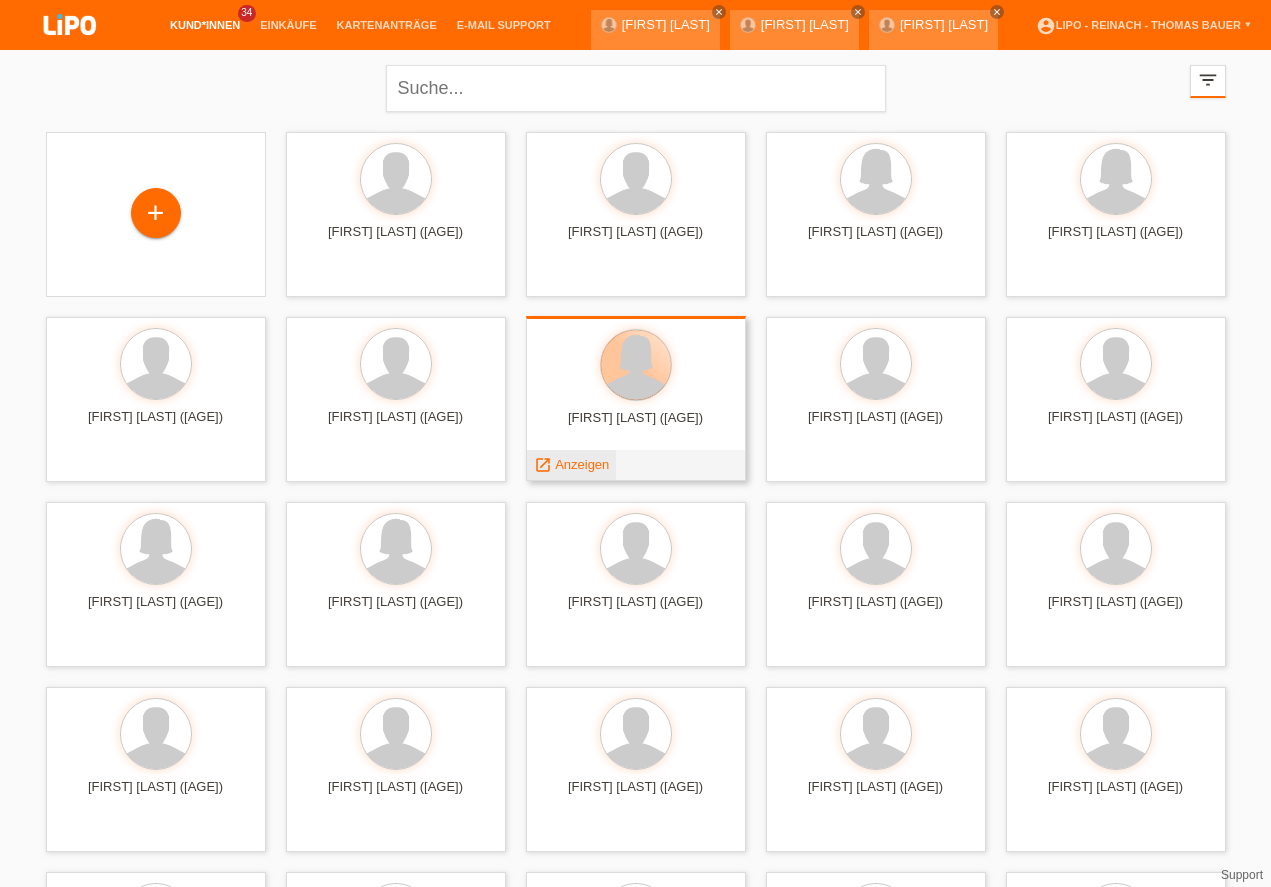 click on "Anzeigen" at bounding box center [582, 464] 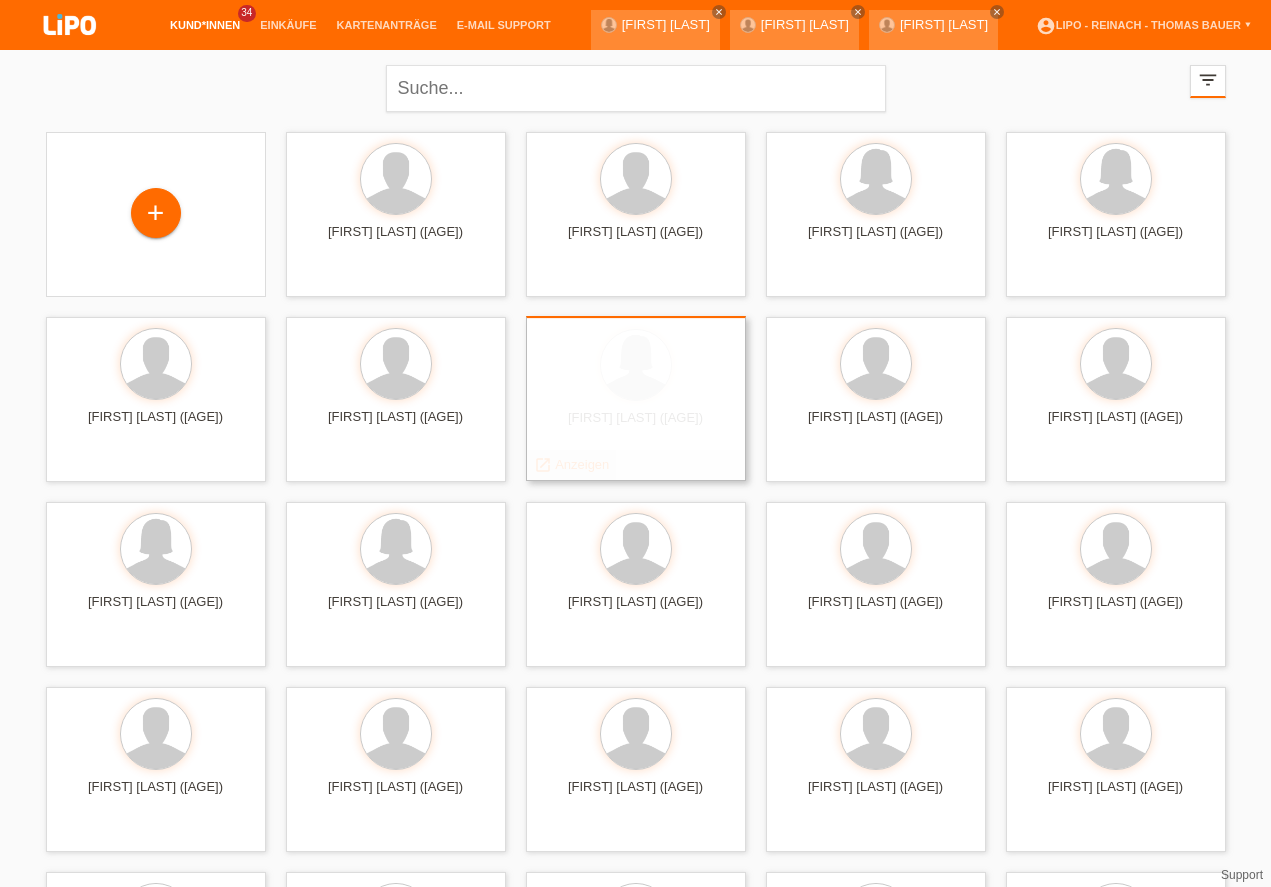 click at bounding box center [636, 398] 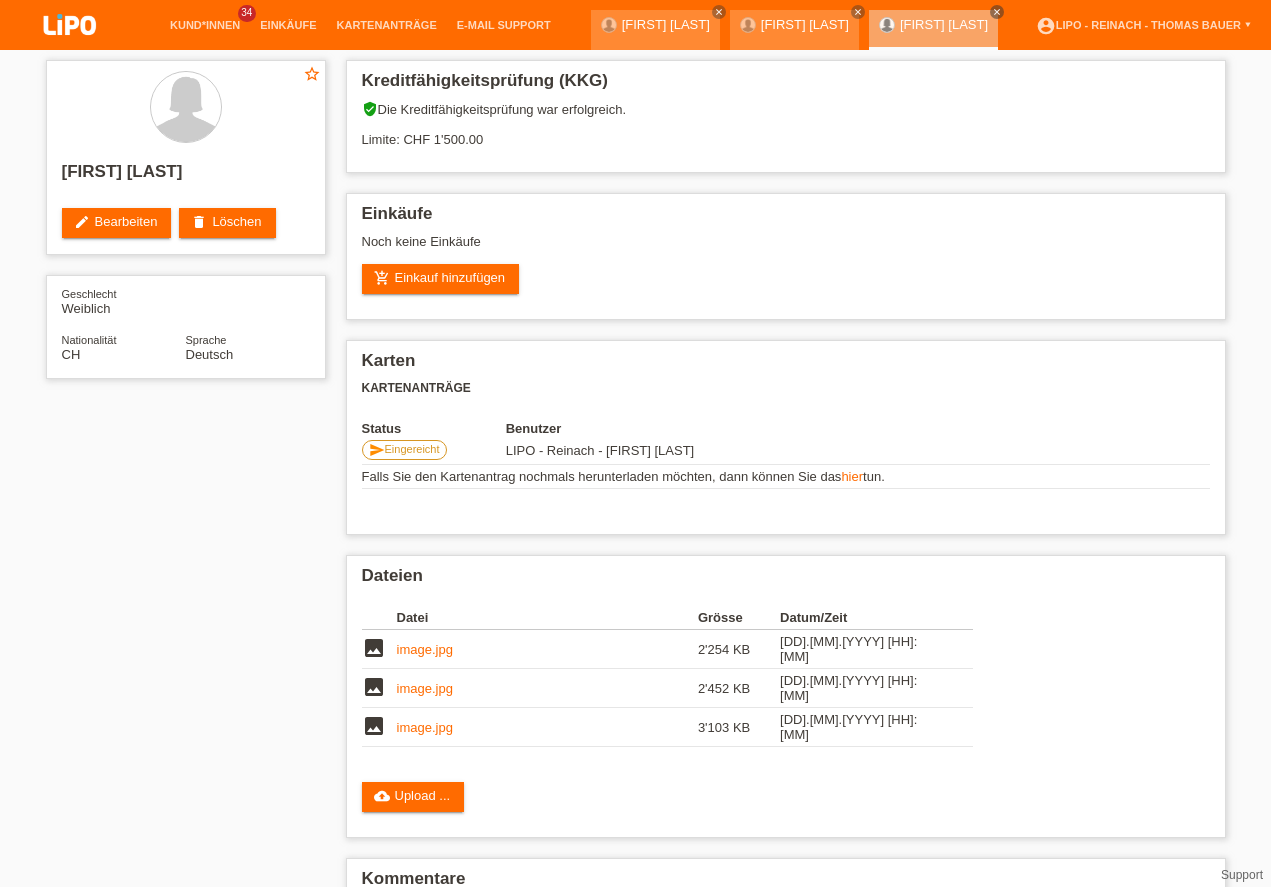 scroll, scrollTop: 0, scrollLeft: 0, axis: both 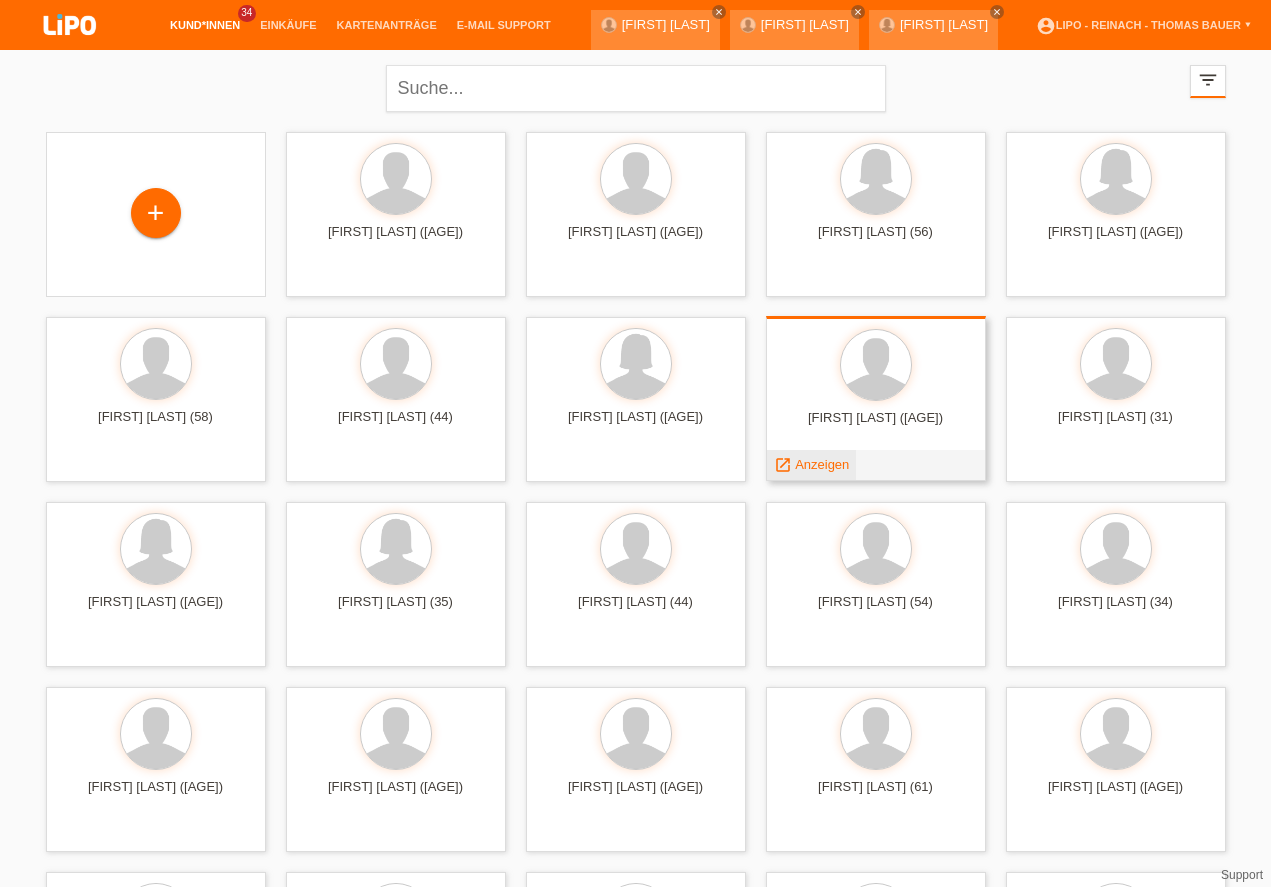 click on "Anzeigen" at bounding box center (822, 464) 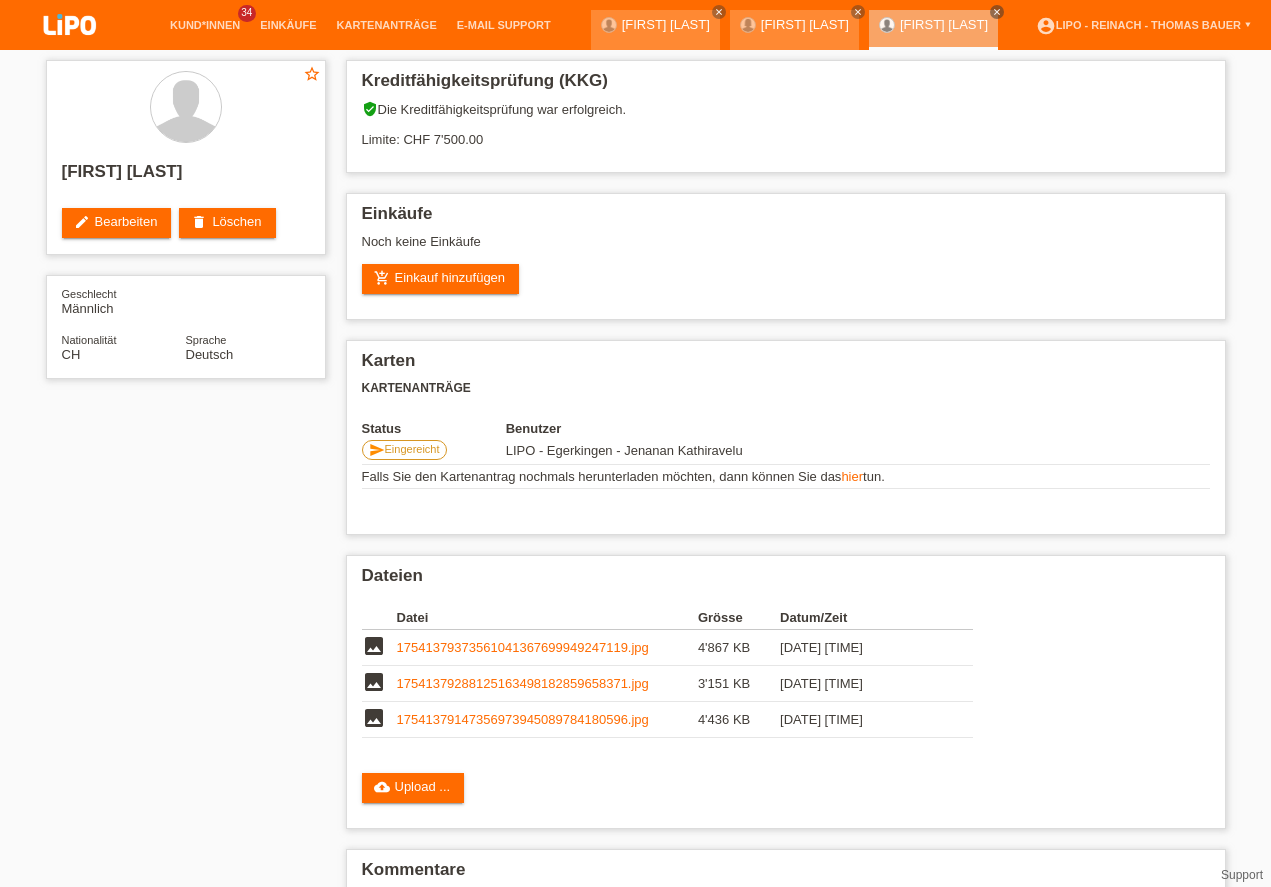 scroll, scrollTop: 0, scrollLeft: 0, axis: both 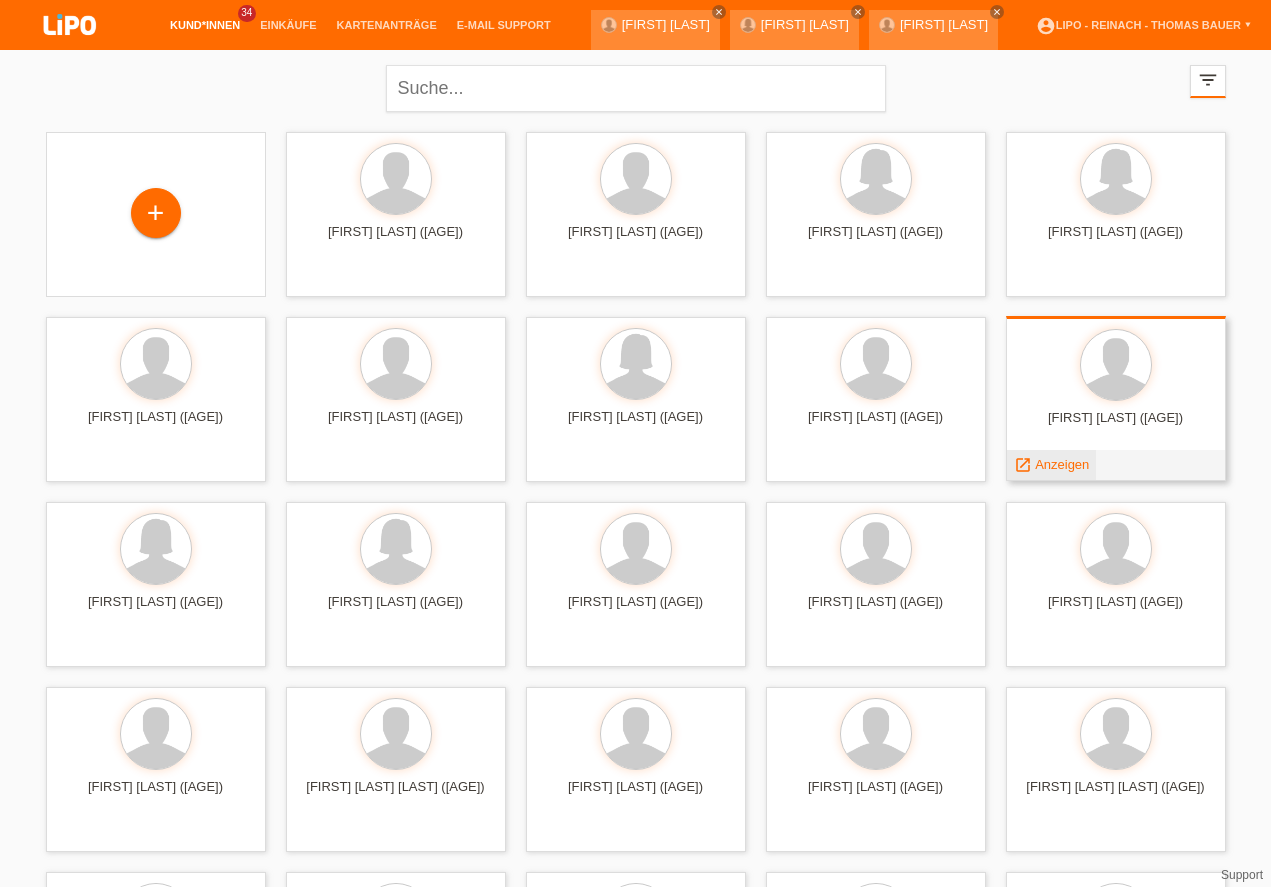 click on "Anzeigen" at bounding box center (1062, 464) 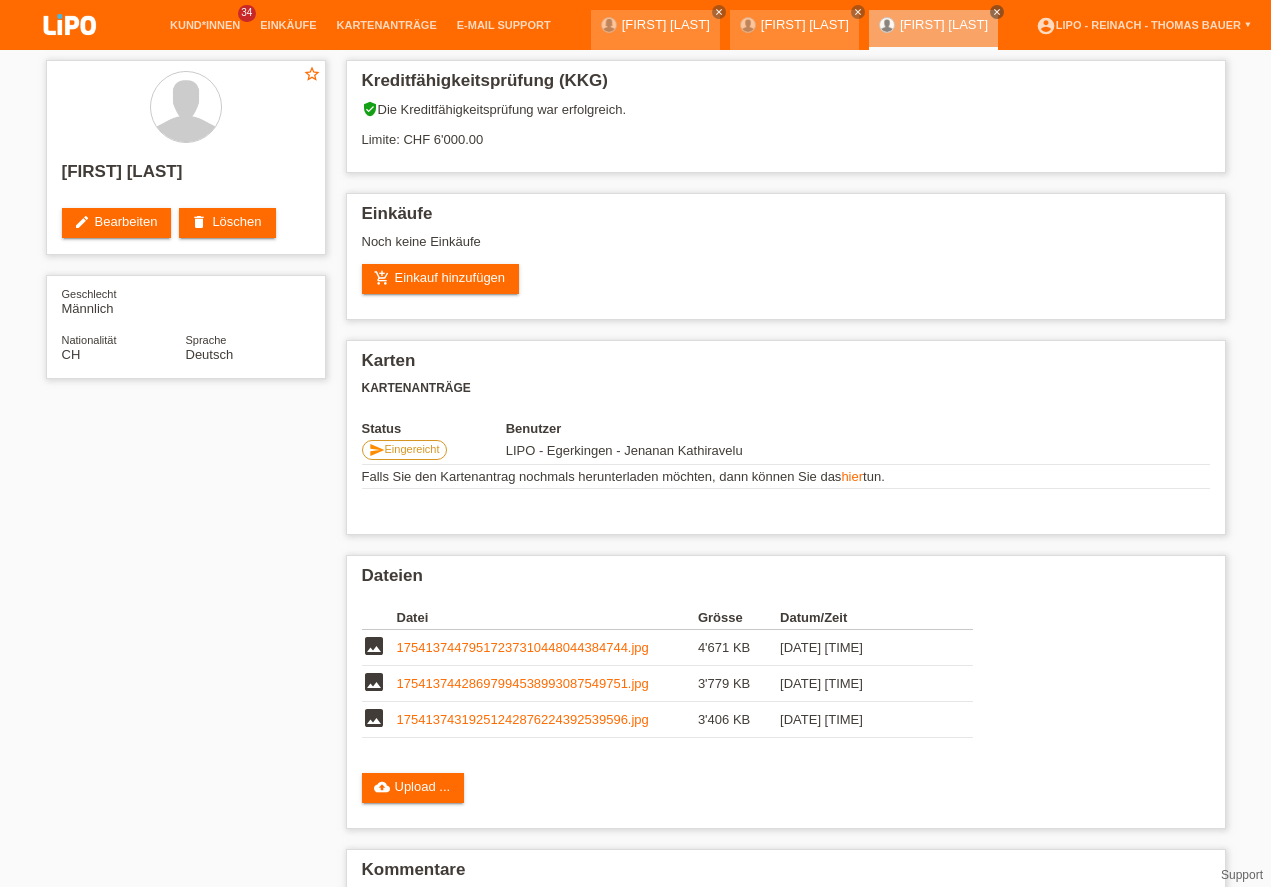 scroll, scrollTop: 0, scrollLeft: 0, axis: both 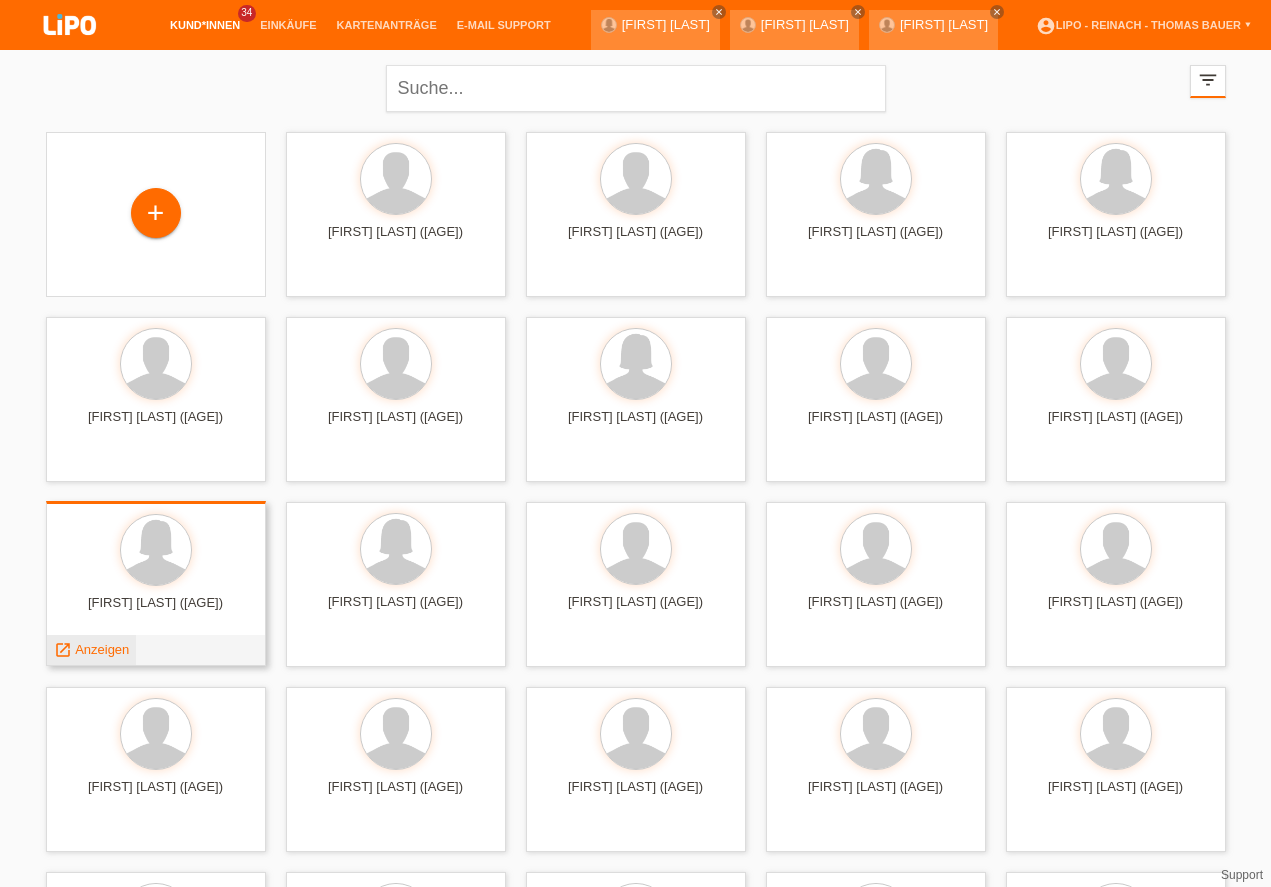 click on "Anzeigen" at bounding box center (102, 649) 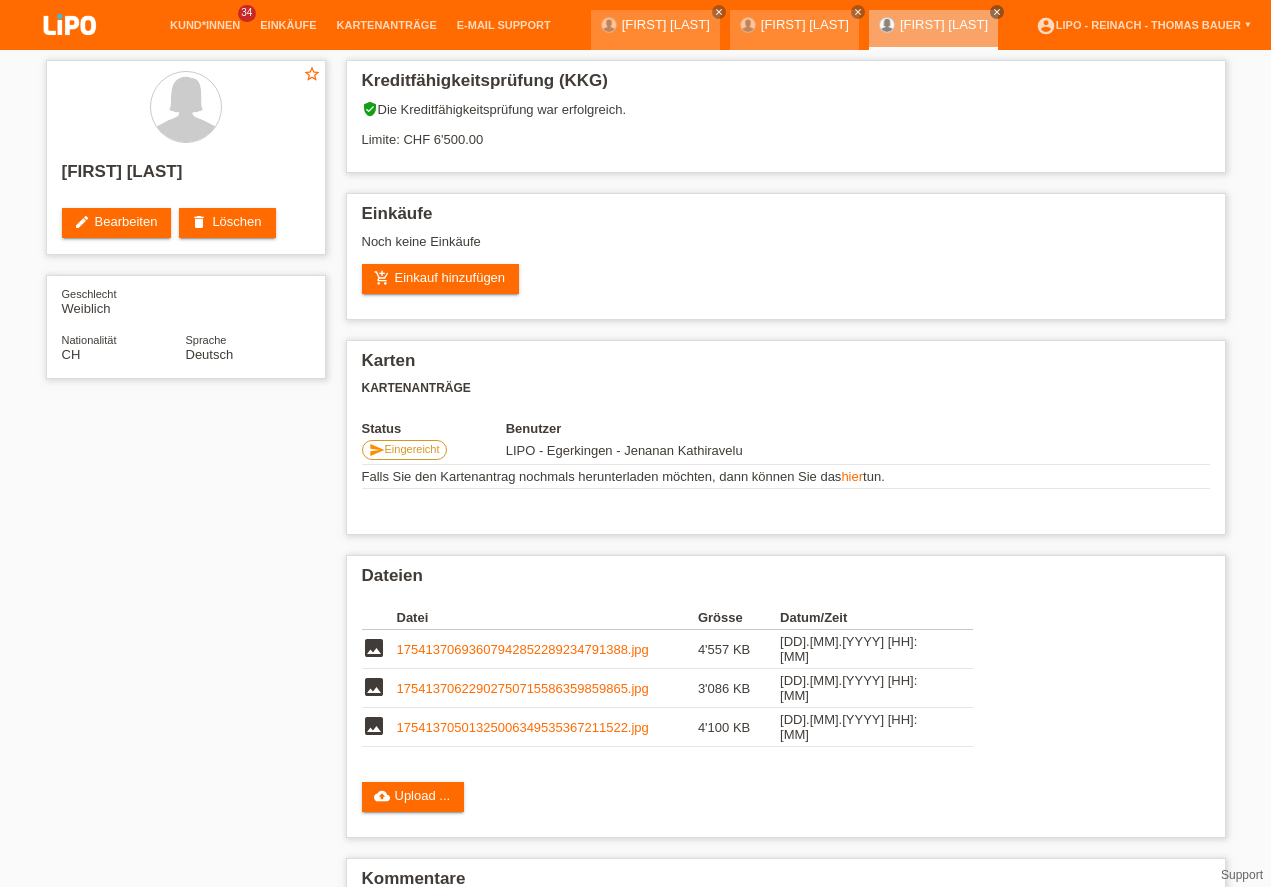 scroll, scrollTop: 0, scrollLeft: 0, axis: both 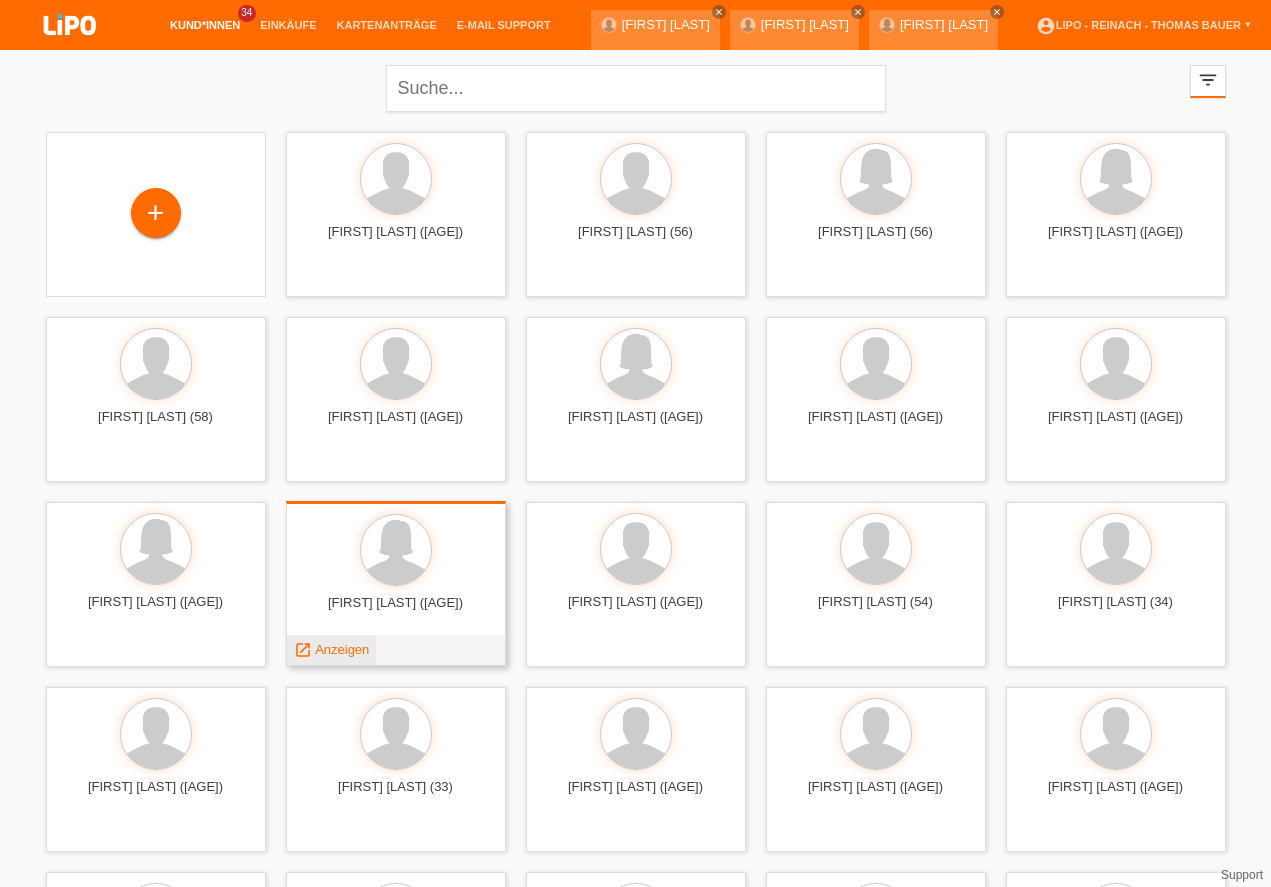 click on "Anzeigen" at bounding box center [342, 649] 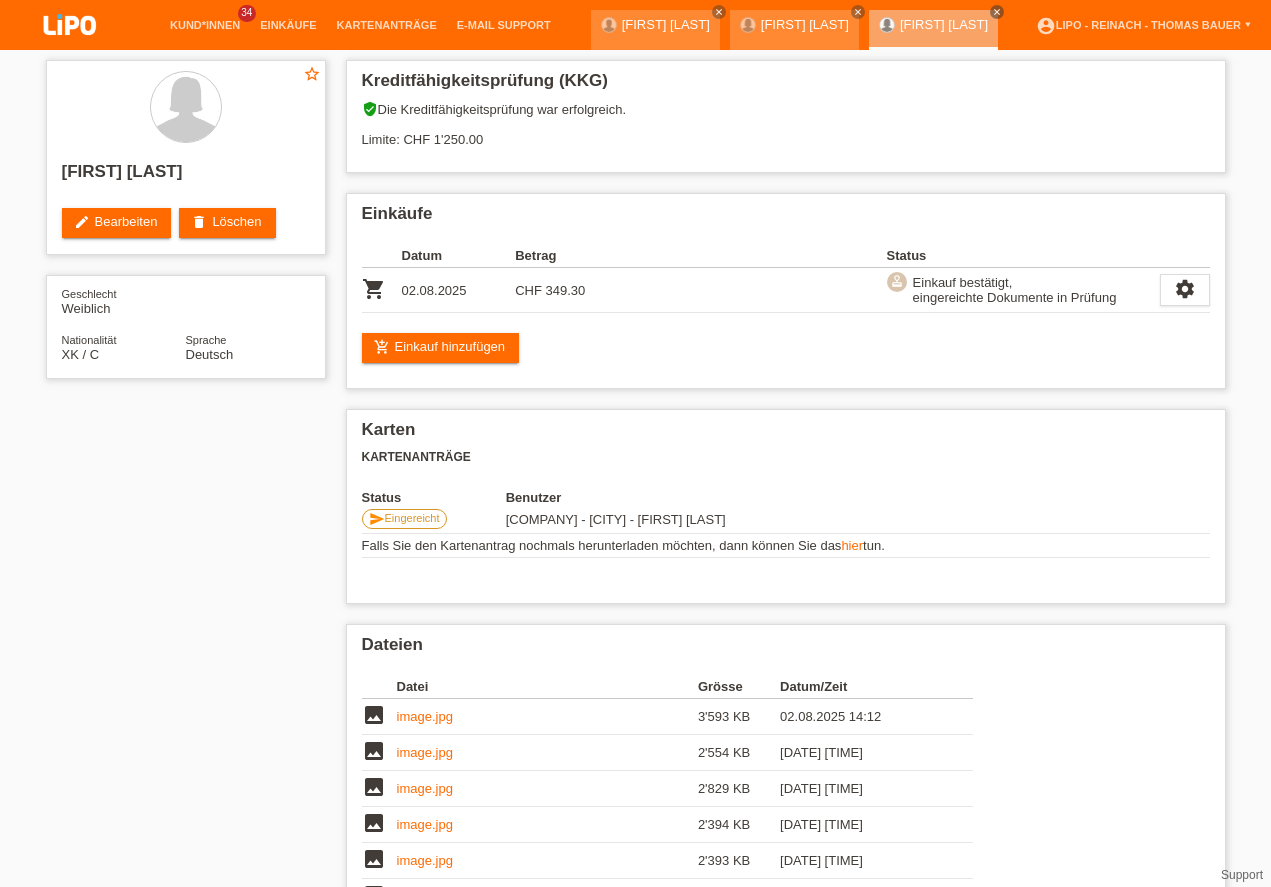 scroll, scrollTop: 0, scrollLeft: 0, axis: both 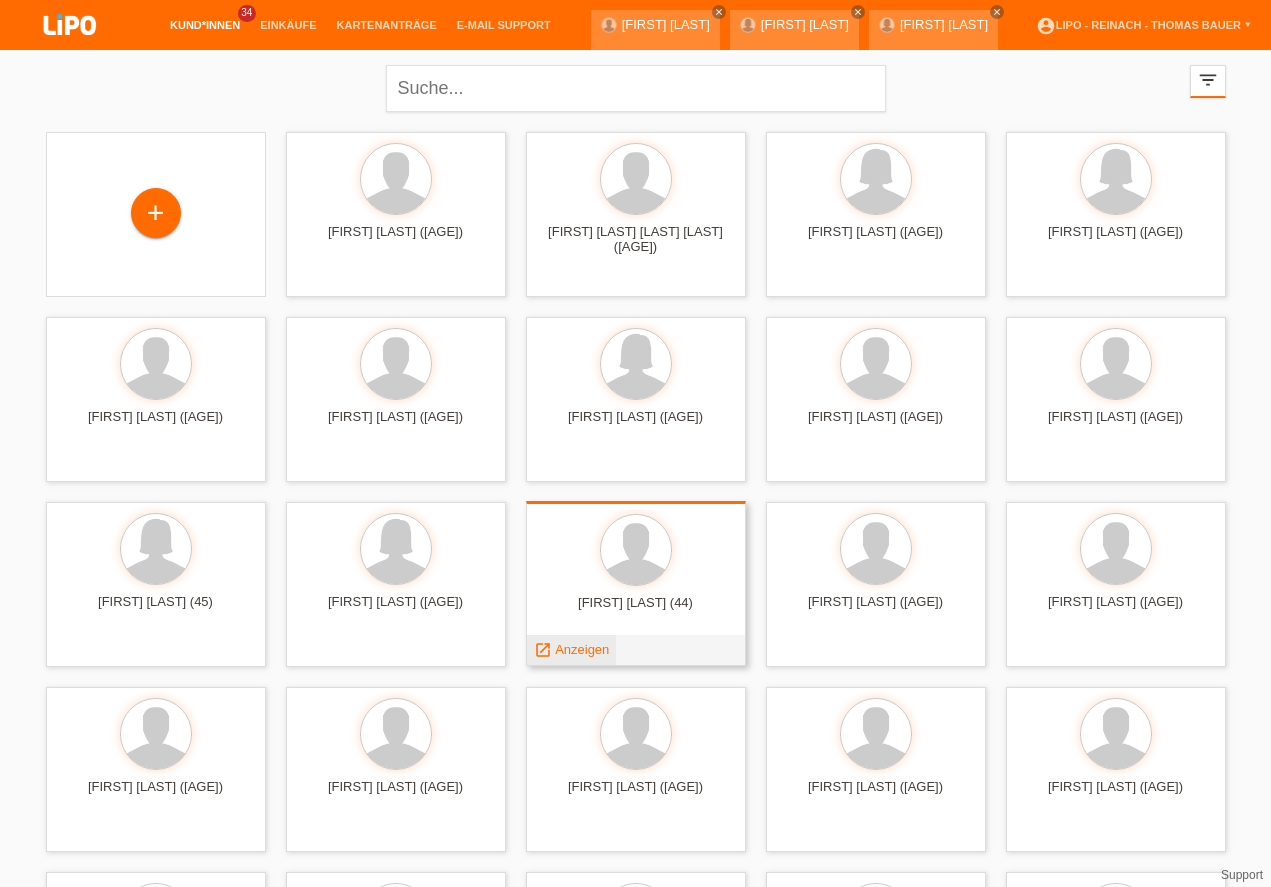 click on "Anzeigen" at bounding box center (582, 649) 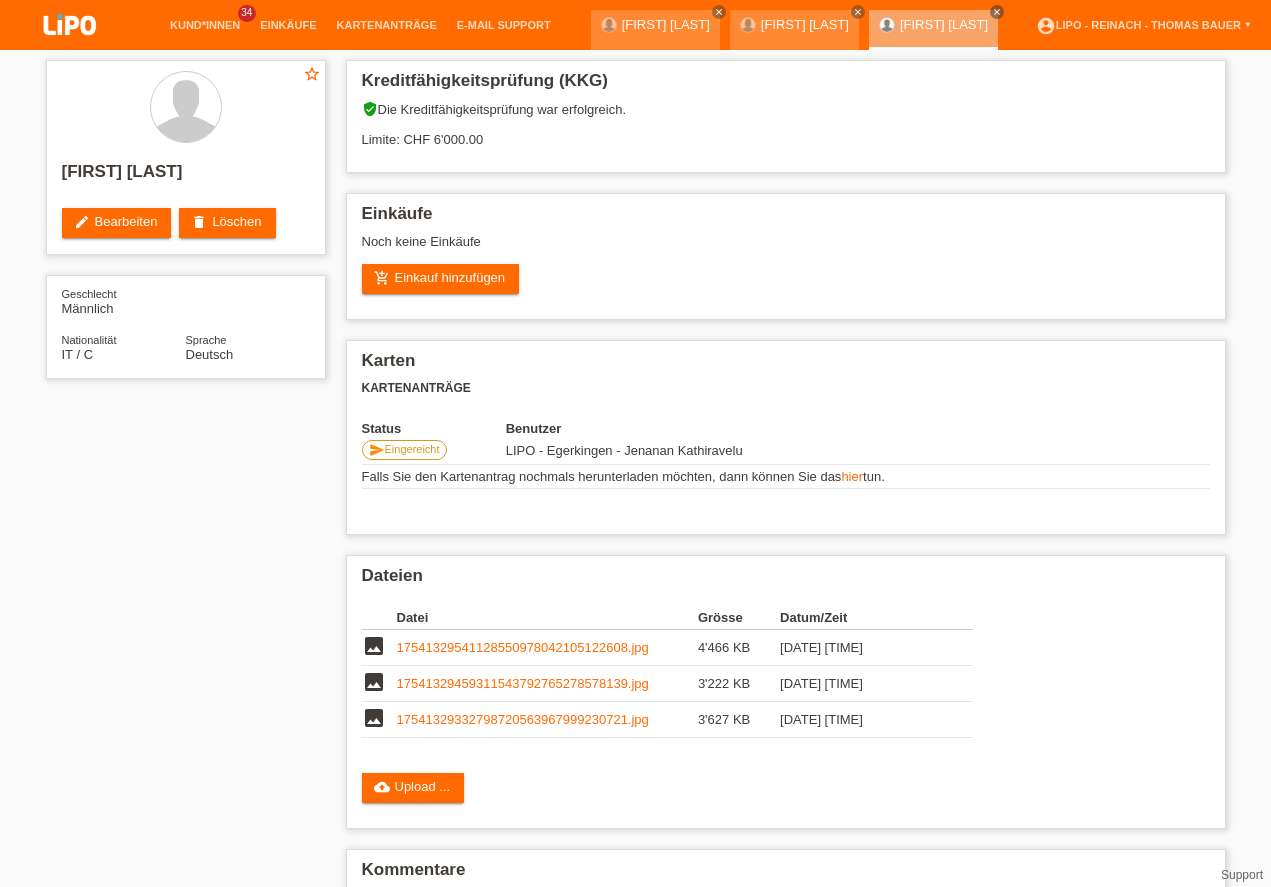 scroll, scrollTop: 0, scrollLeft: 0, axis: both 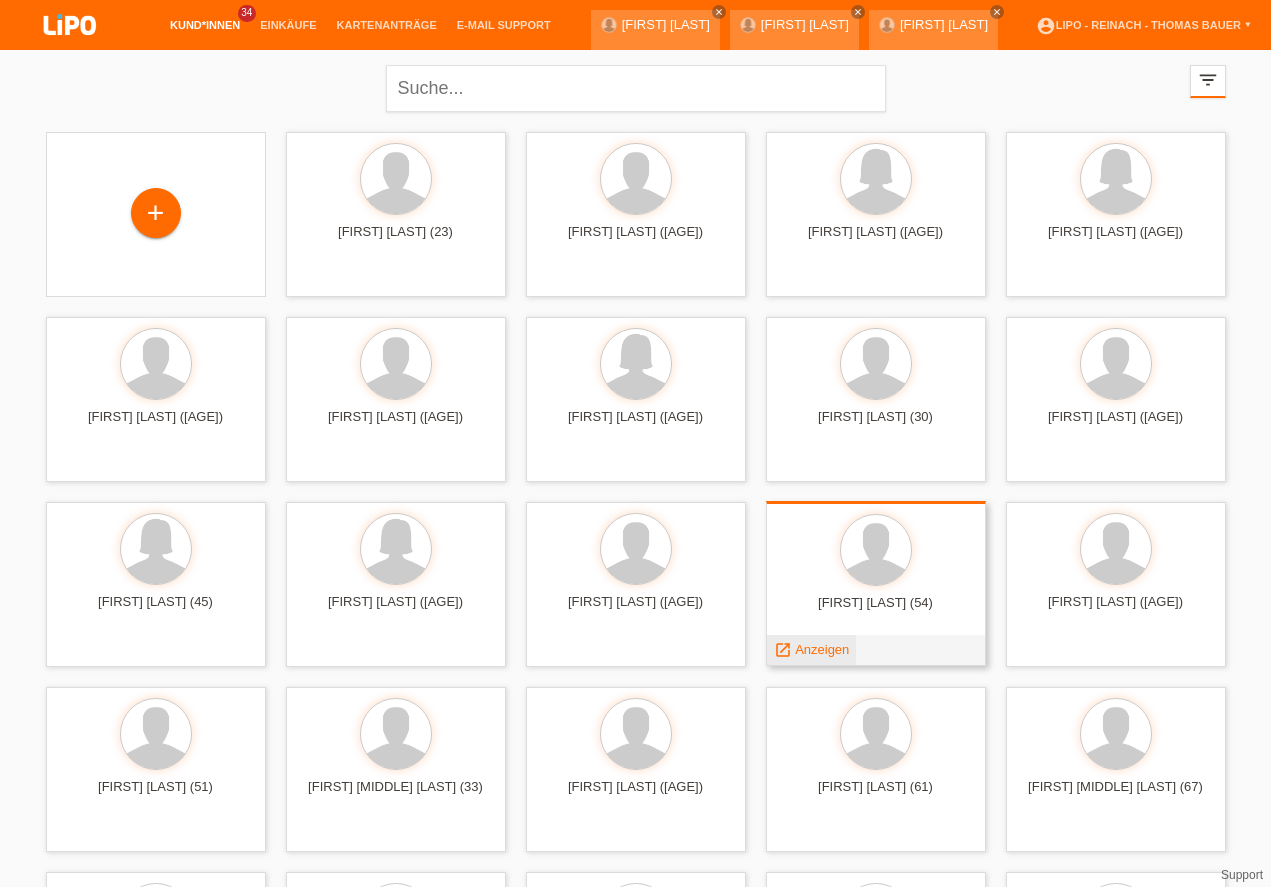 click on "Anzeigen" at bounding box center (822, 649) 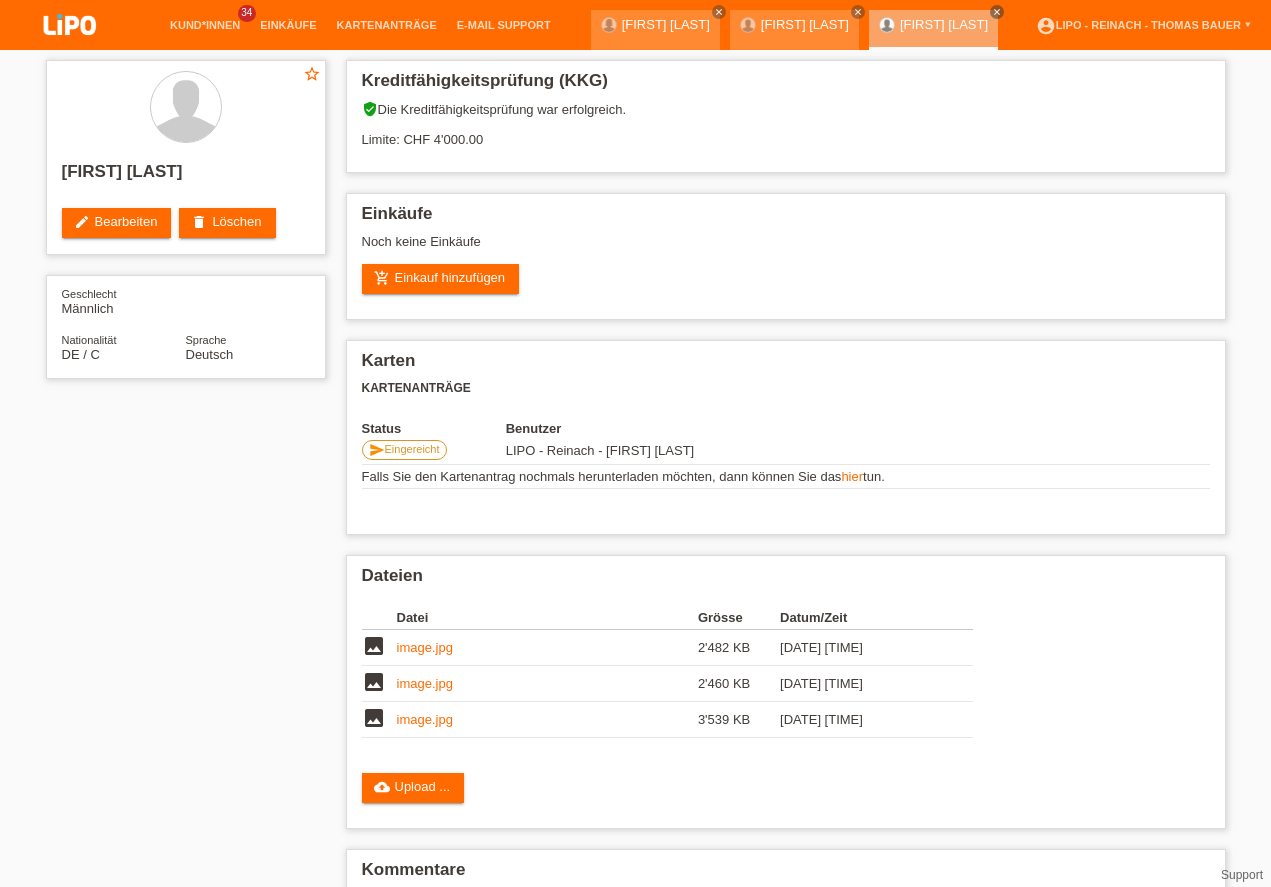 scroll, scrollTop: 0, scrollLeft: 0, axis: both 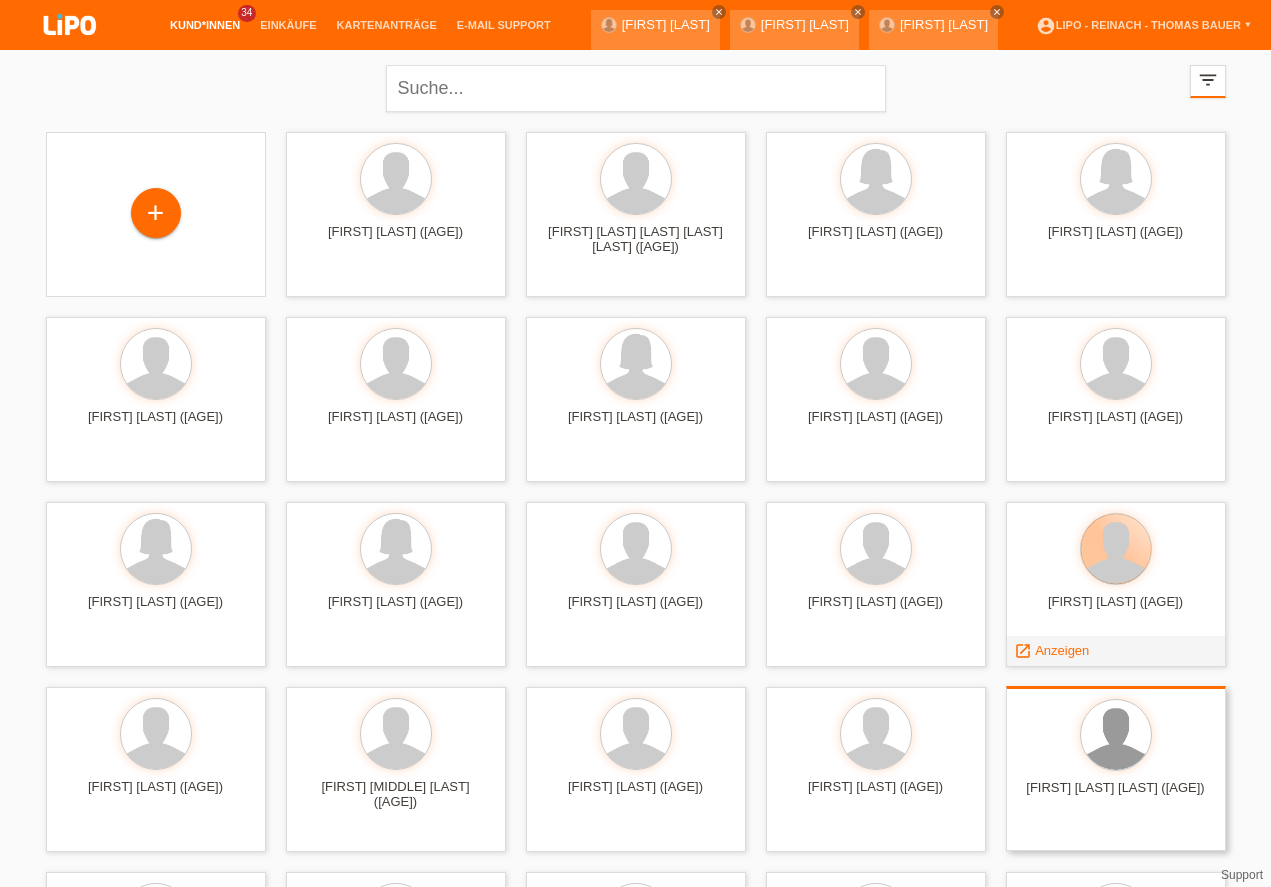 click on "Sven Mooser (34)" at bounding box center (1116, 610) 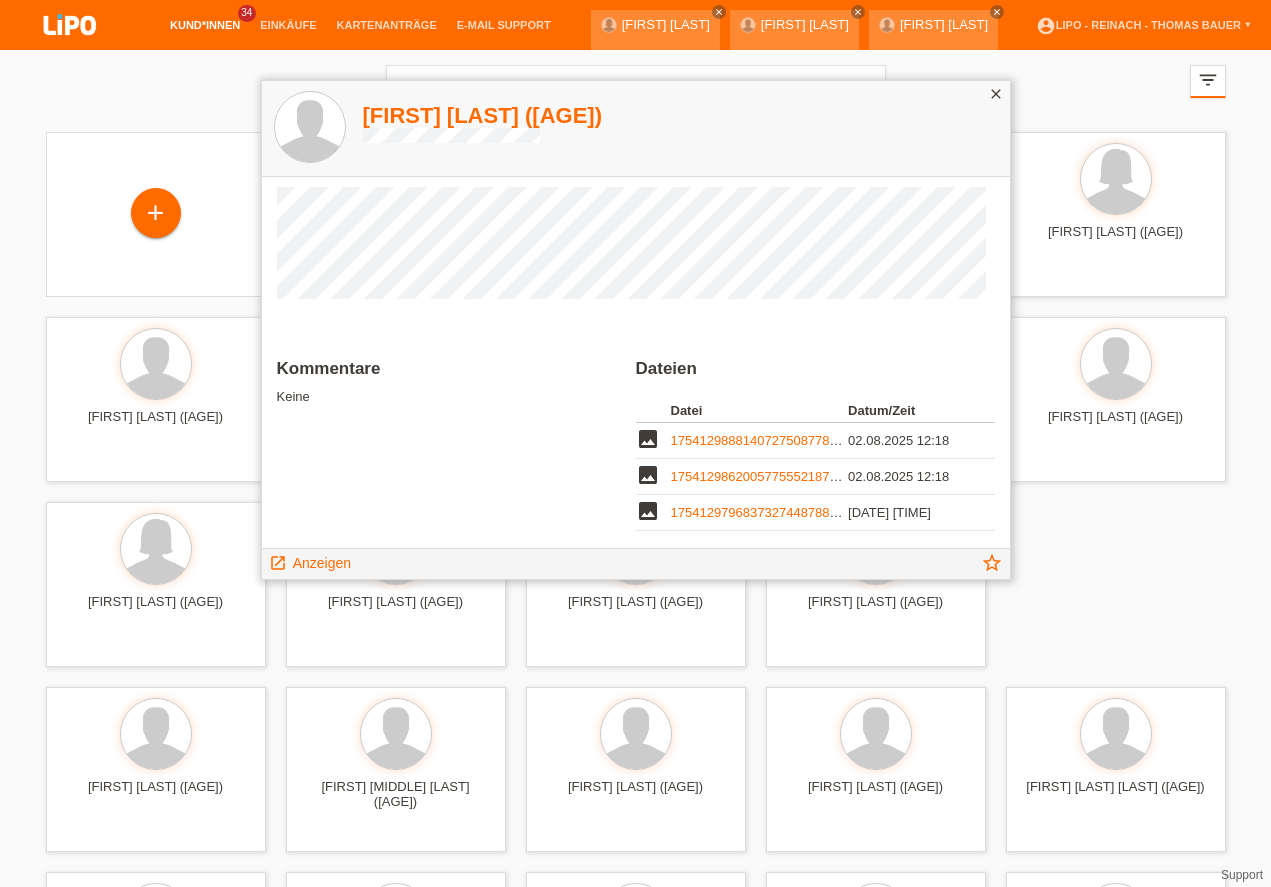 click on "close" at bounding box center [996, 94] 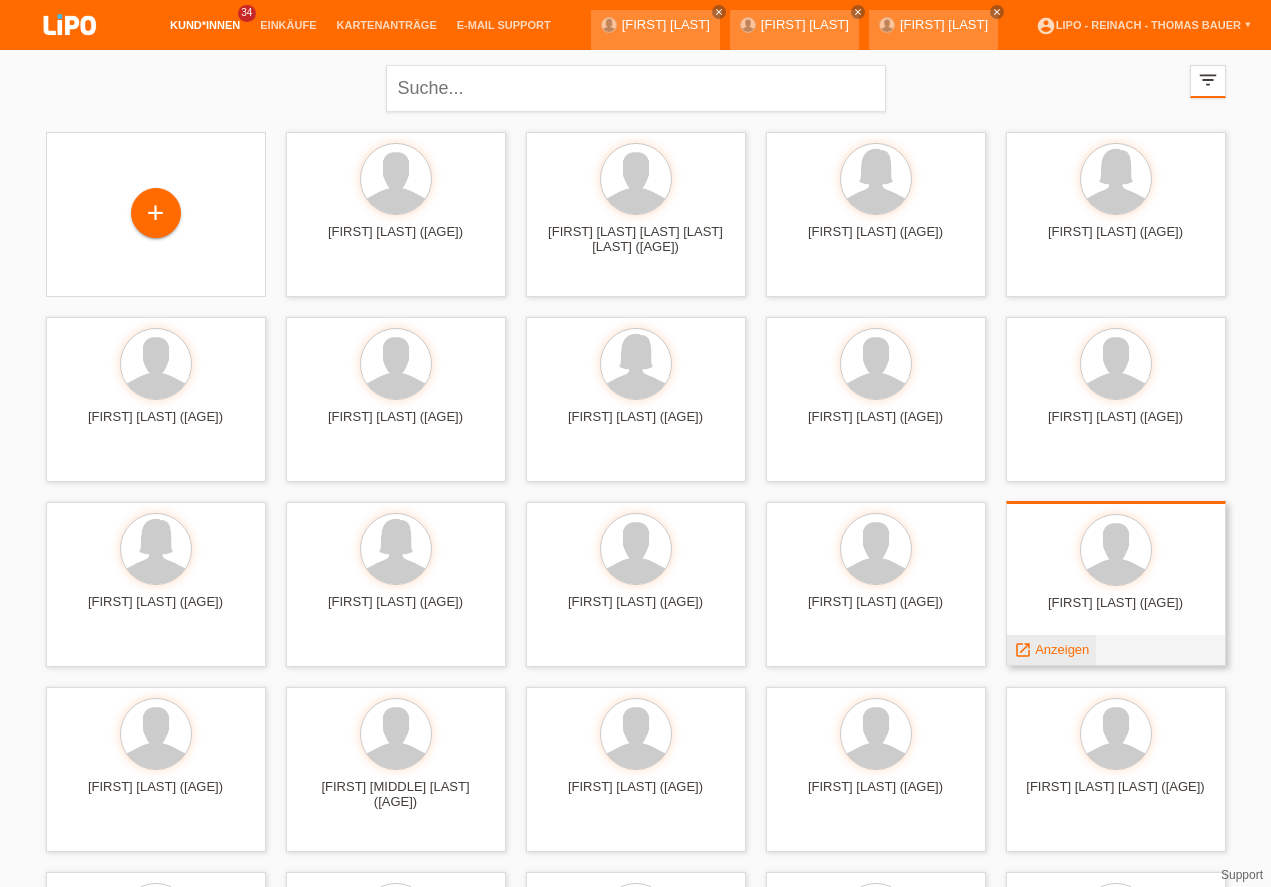 click on "Anzeigen" at bounding box center (1062, 649) 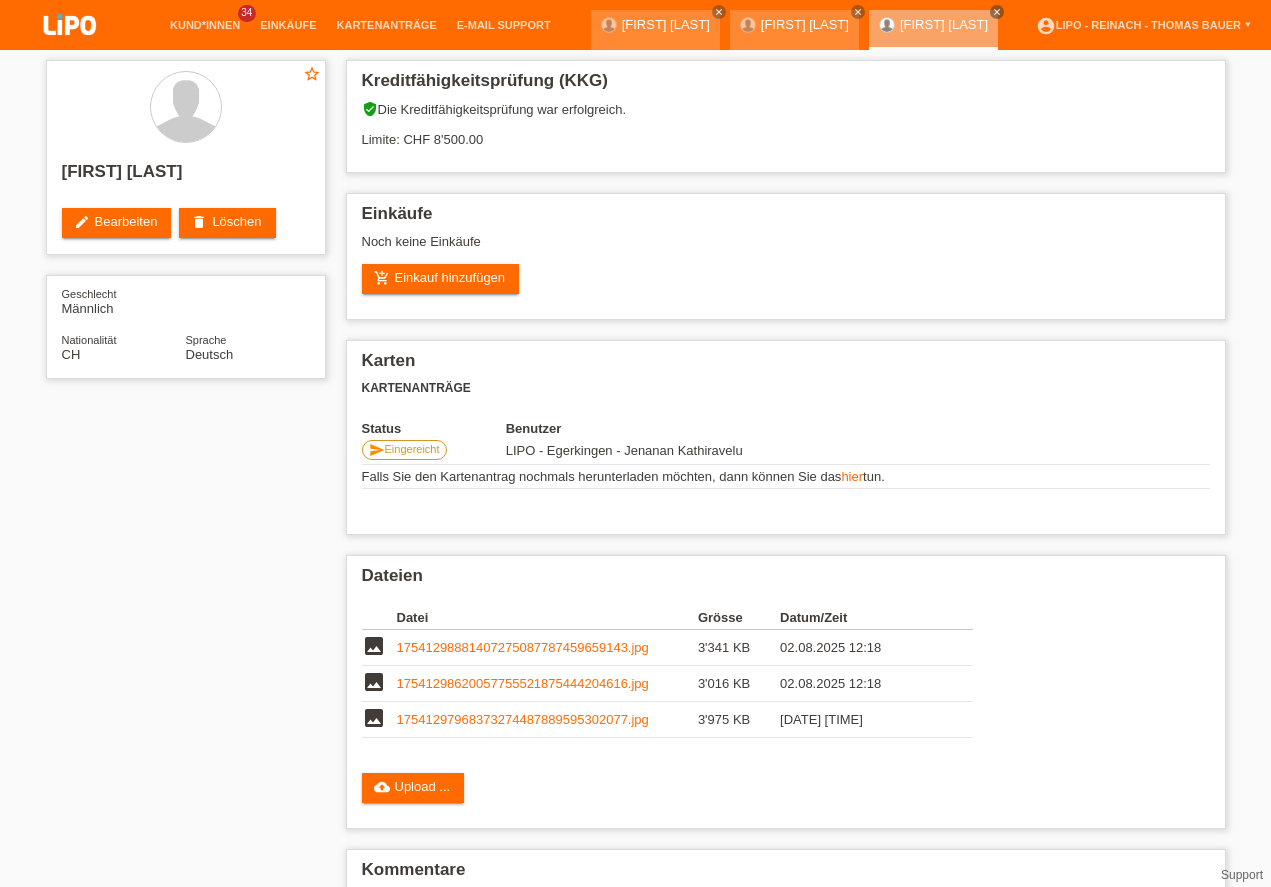 scroll, scrollTop: 0, scrollLeft: 0, axis: both 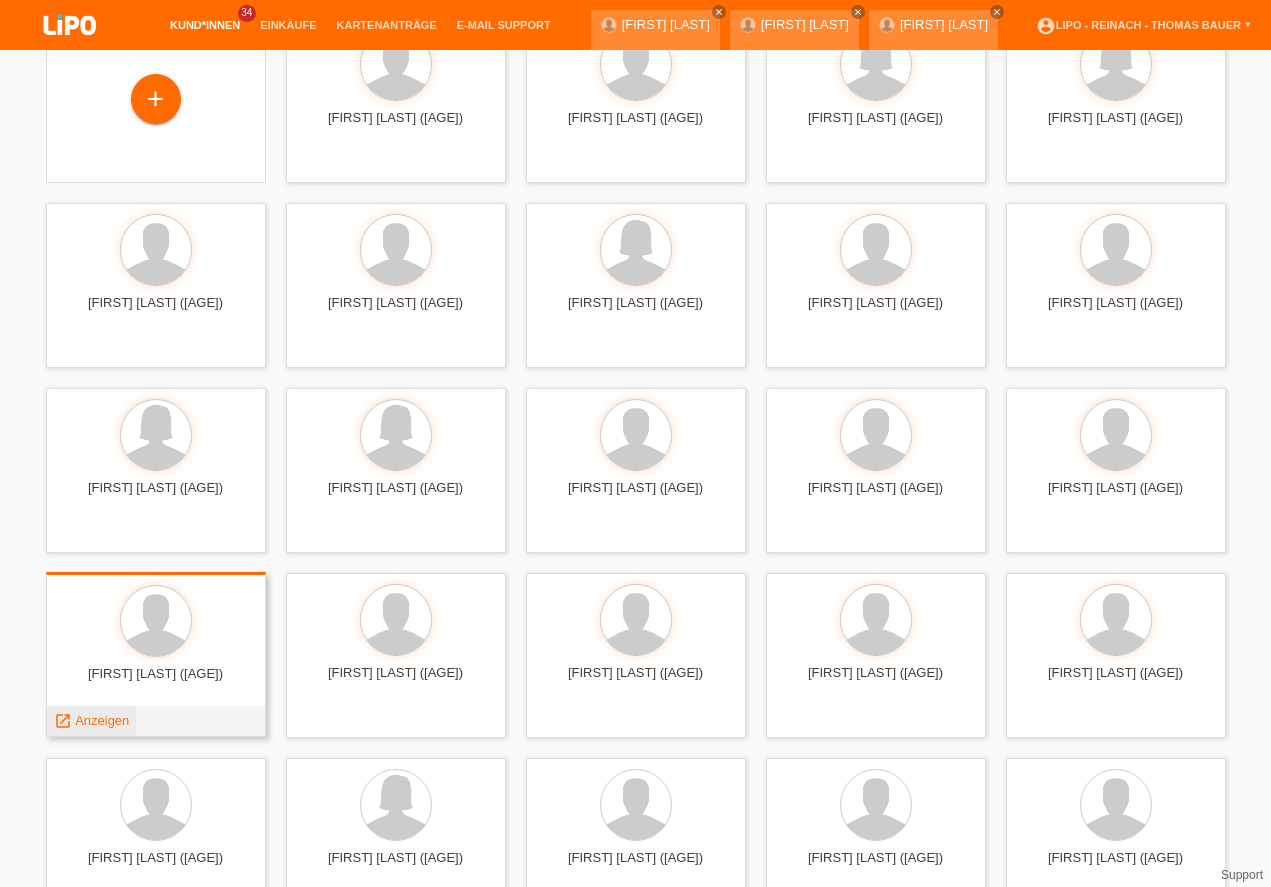 click on "Anzeigen" at bounding box center (102, 720) 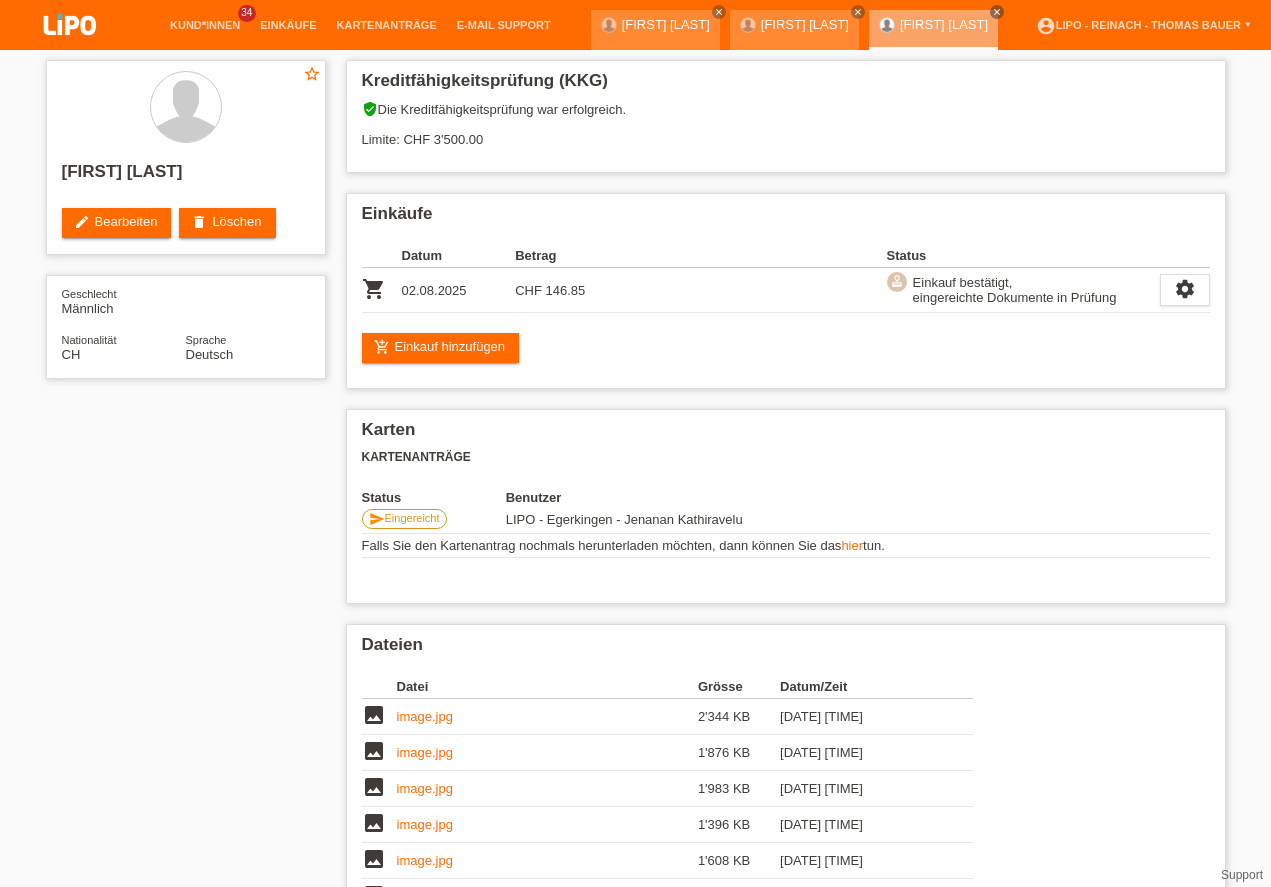 scroll, scrollTop: 0, scrollLeft: 0, axis: both 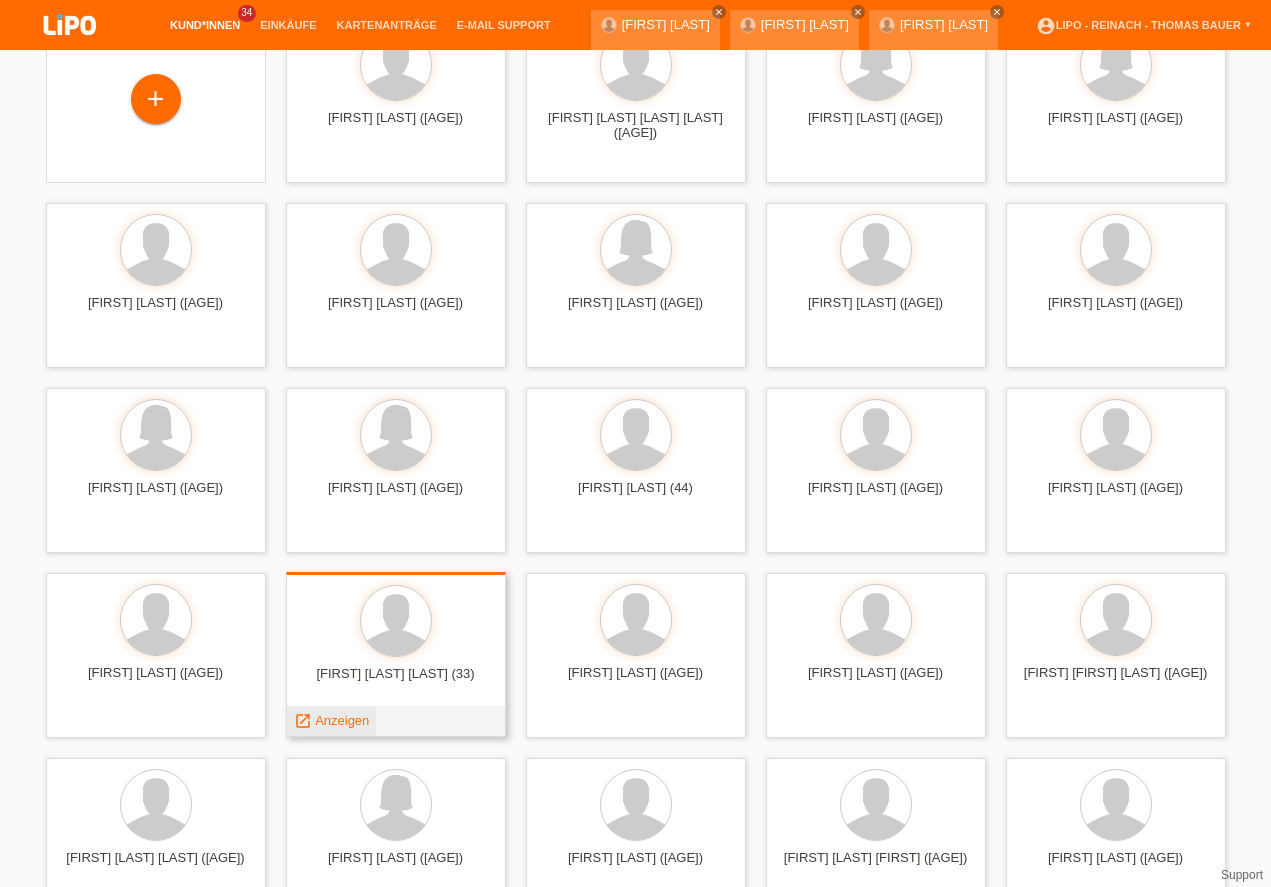 click on "Anzeigen" at bounding box center (342, 720) 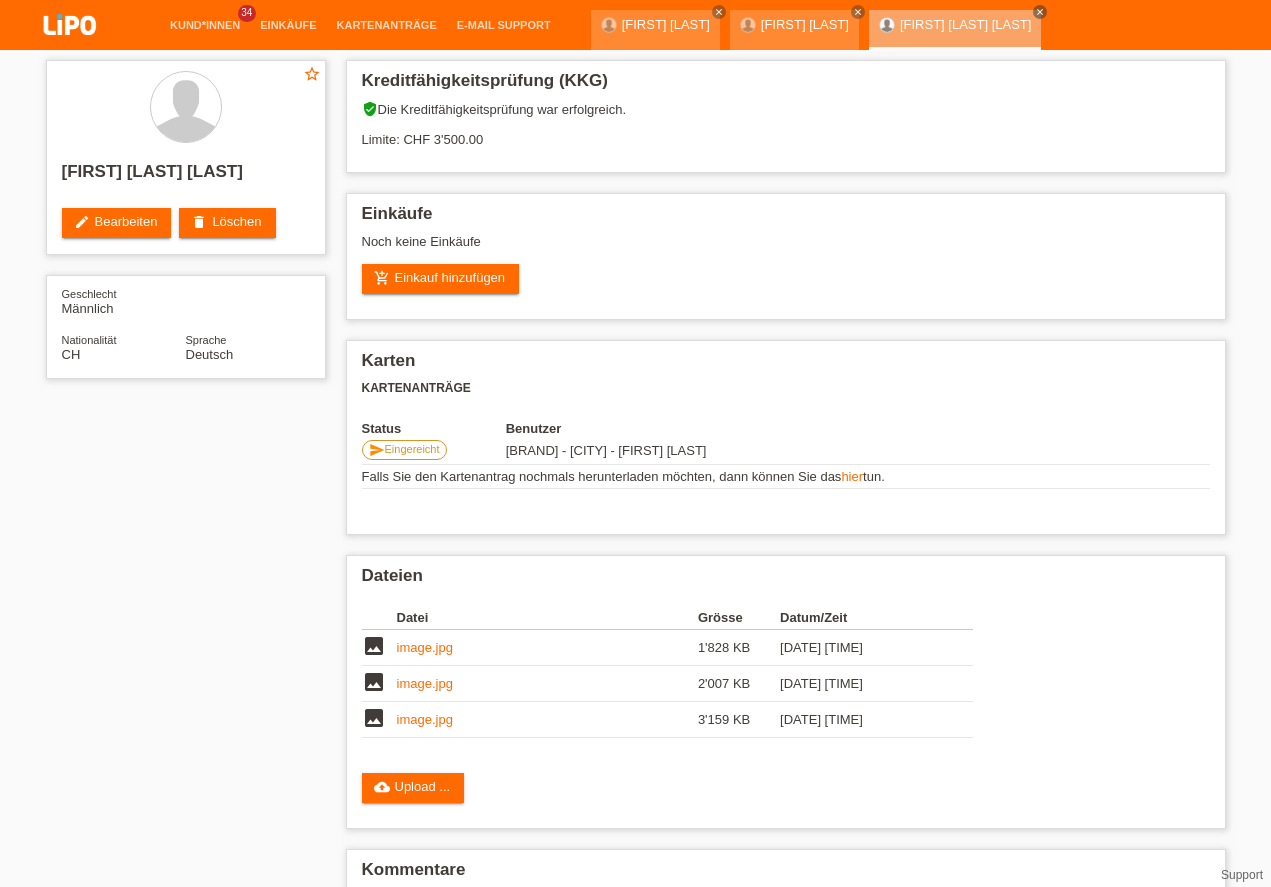 scroll, scrollTop: 0, scrollLeft: 0, axis: both 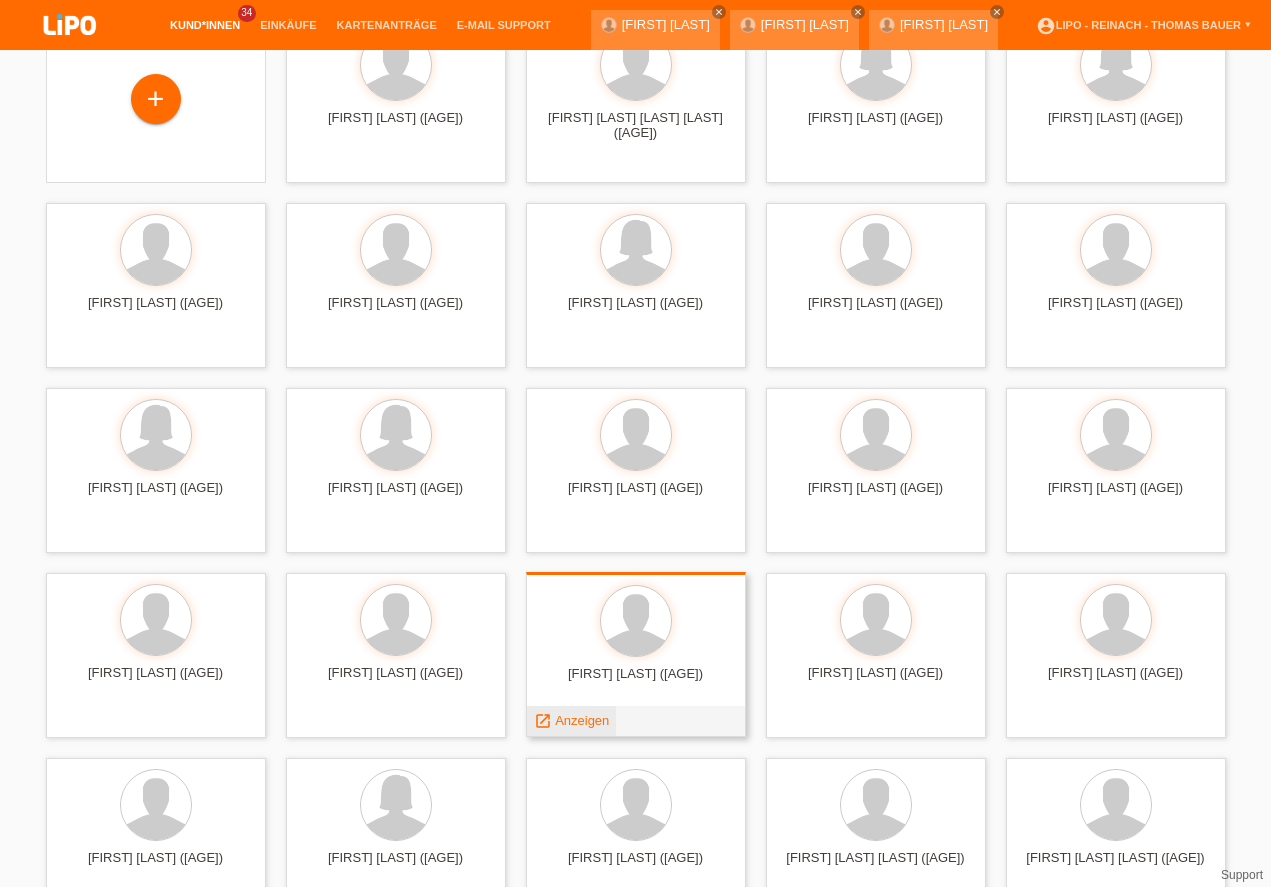 click on "Anzeigen" at bounding box center (582, 720) 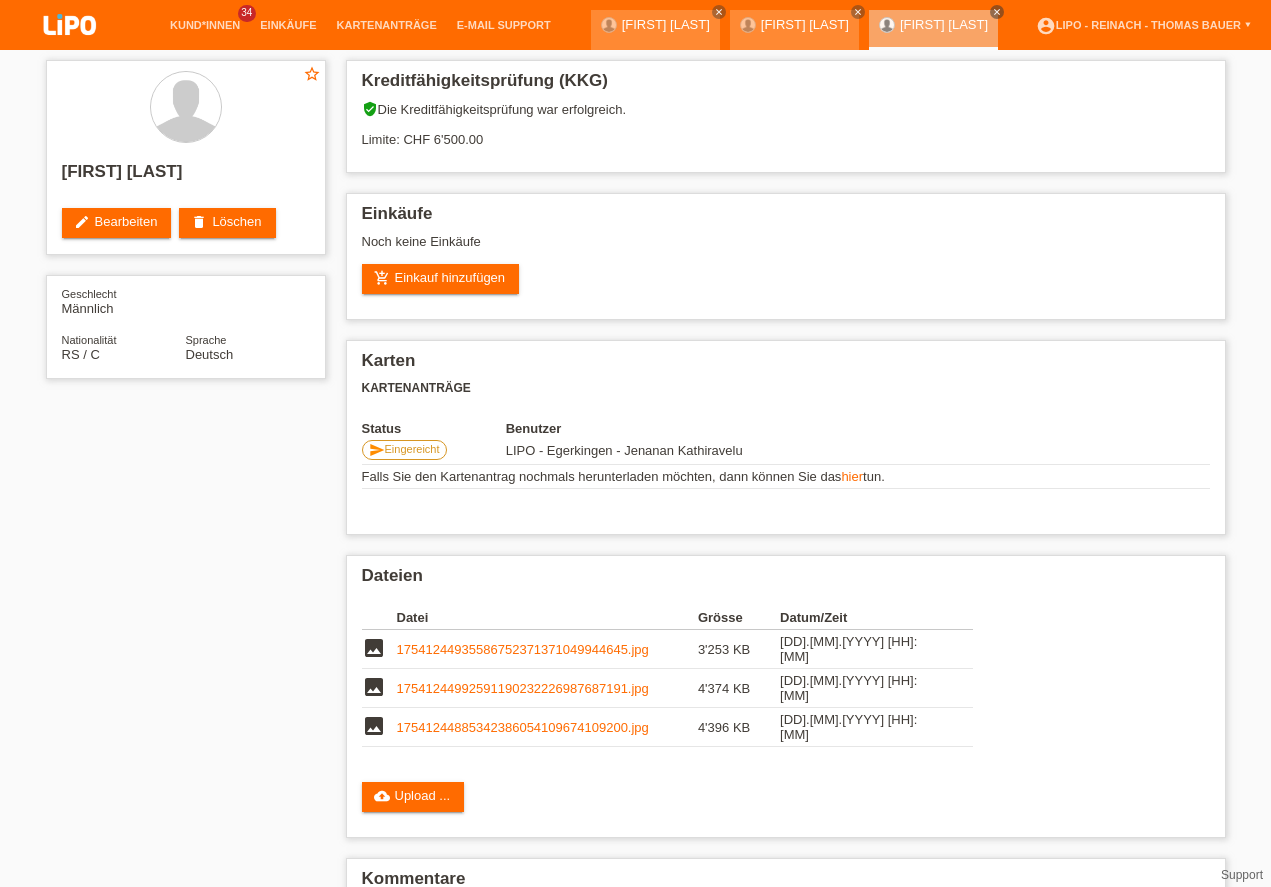 scroll, scrollTop: 0, scrollLeft: 0, axis: both 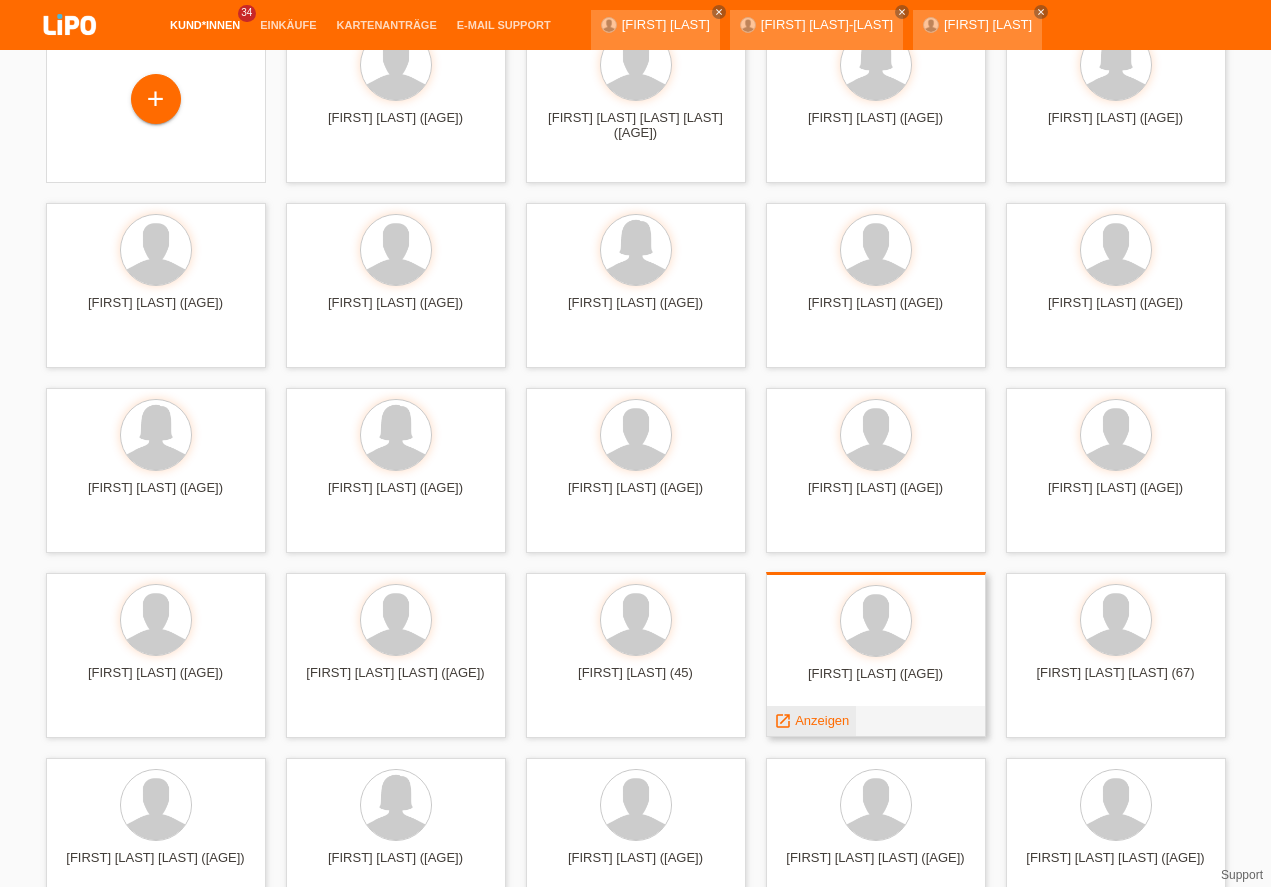 click on "Anzeigen" at bounding box center (822, 720) 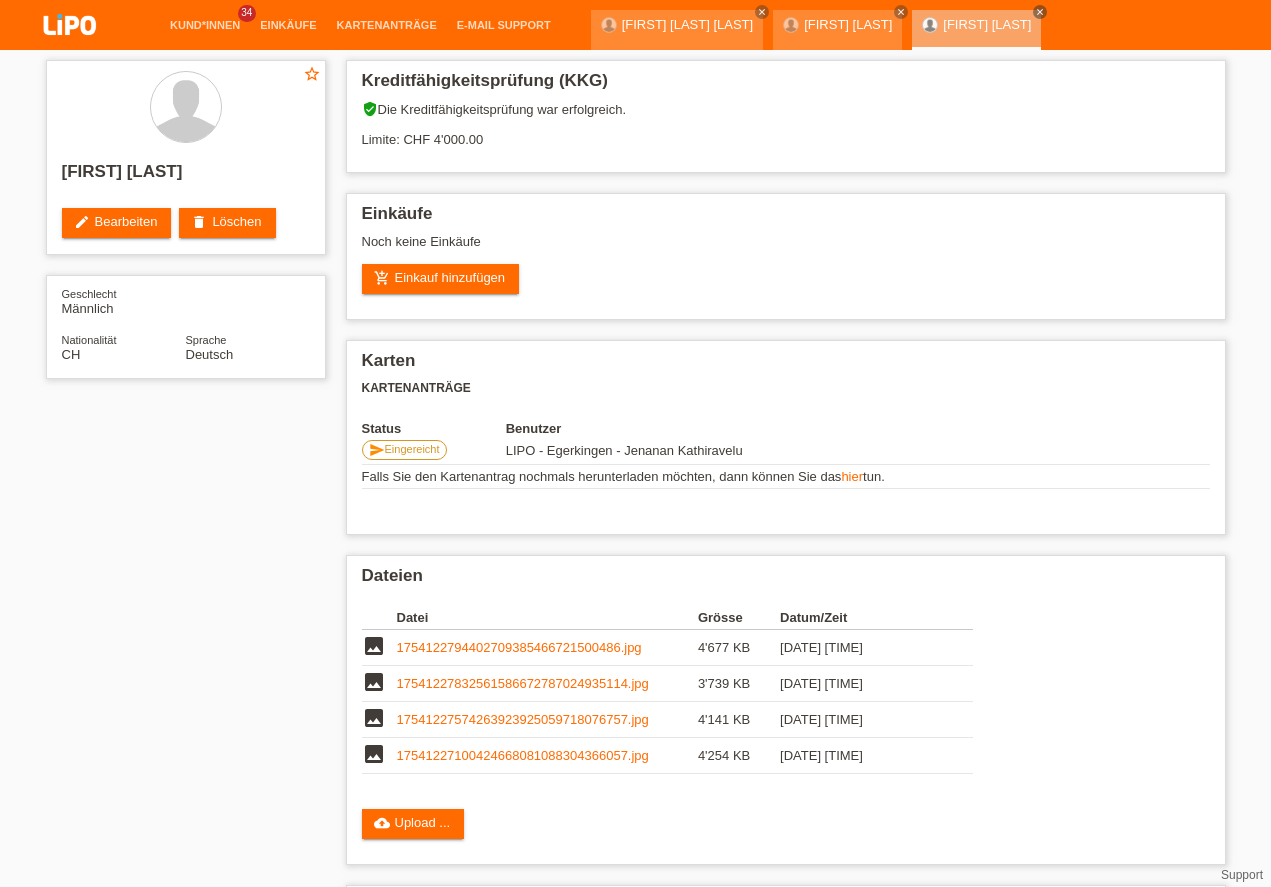 scroll, scrollTop: 0, scrollLeft: 0, axis: both 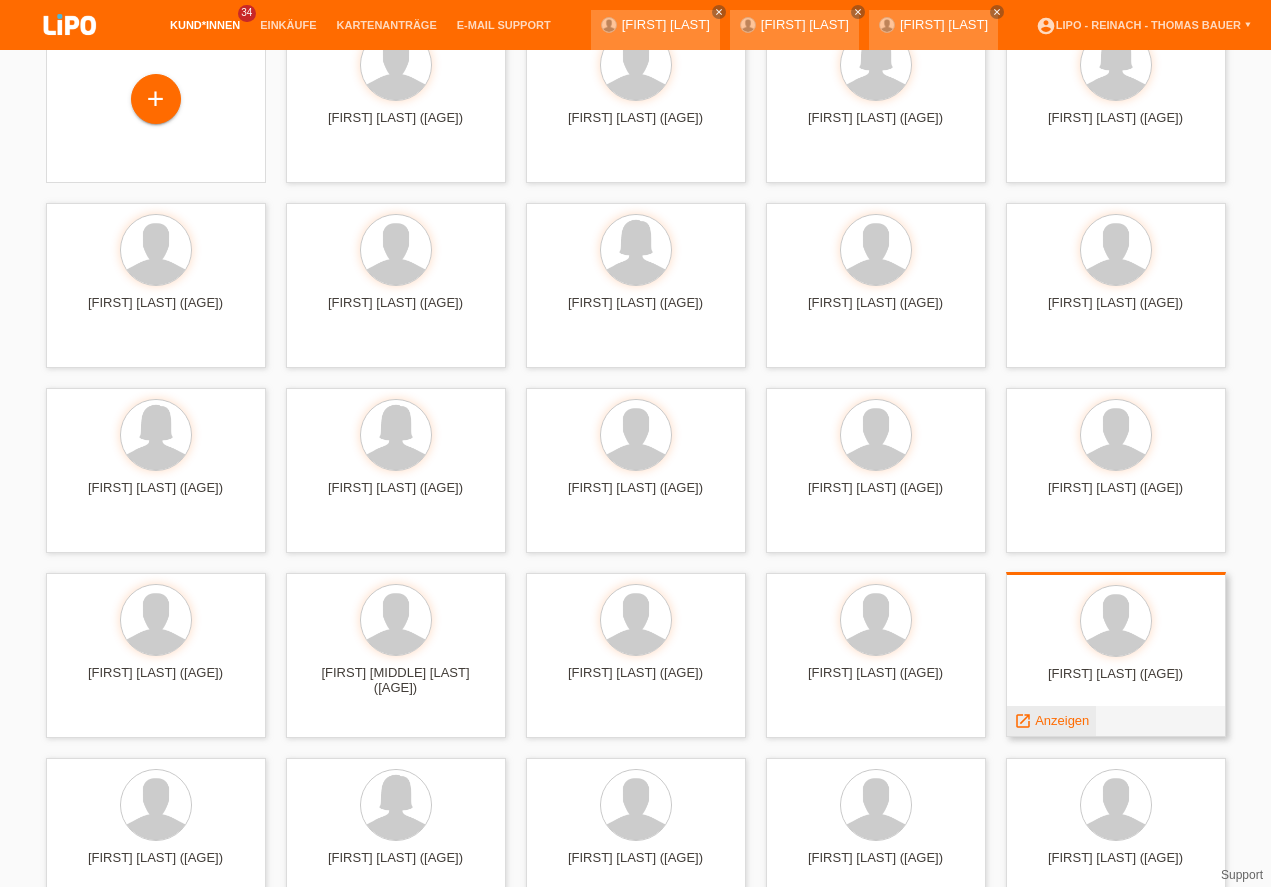 click on "Anzeigen" at bounding box center (1062, 720) 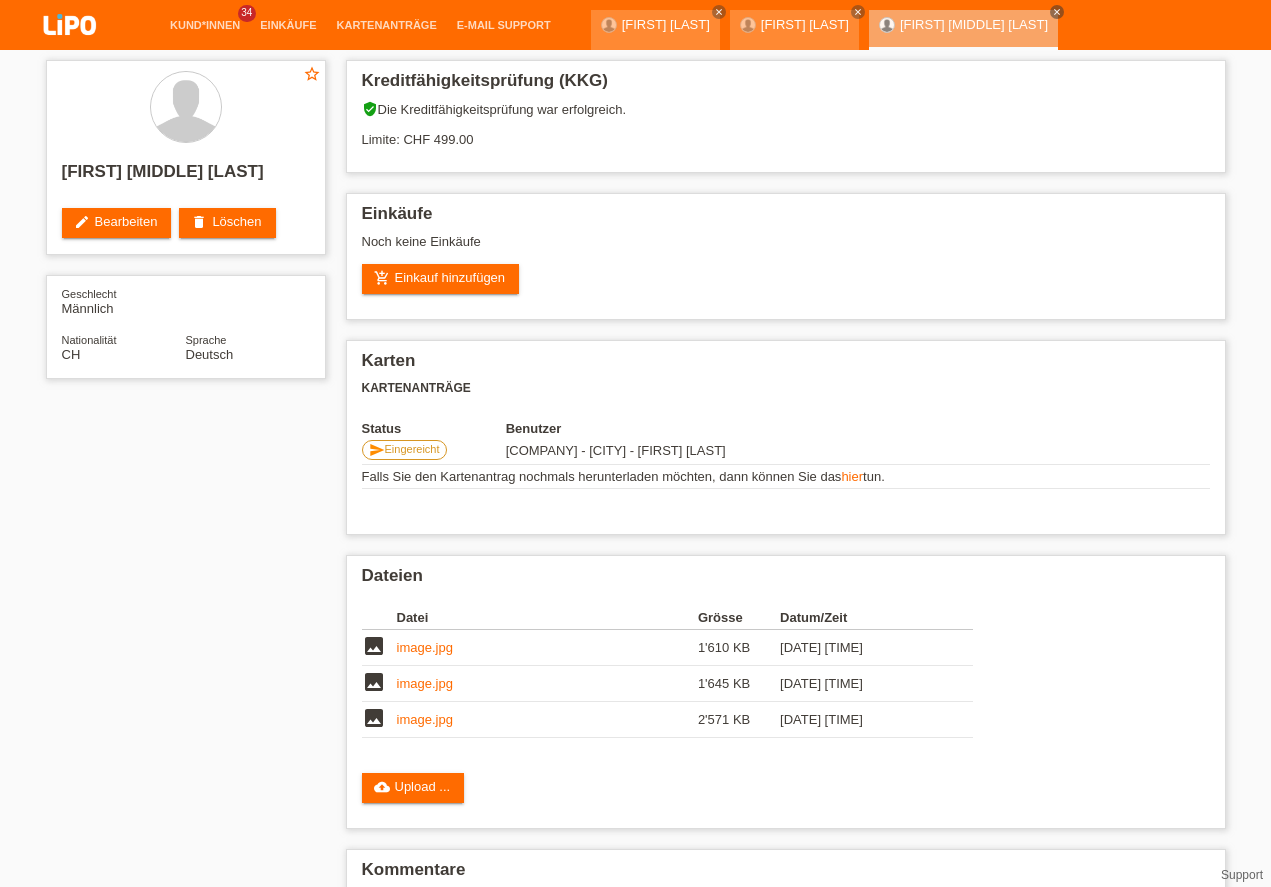 scroll, scrollTop: 0, scrollLeft: 0, axis: both 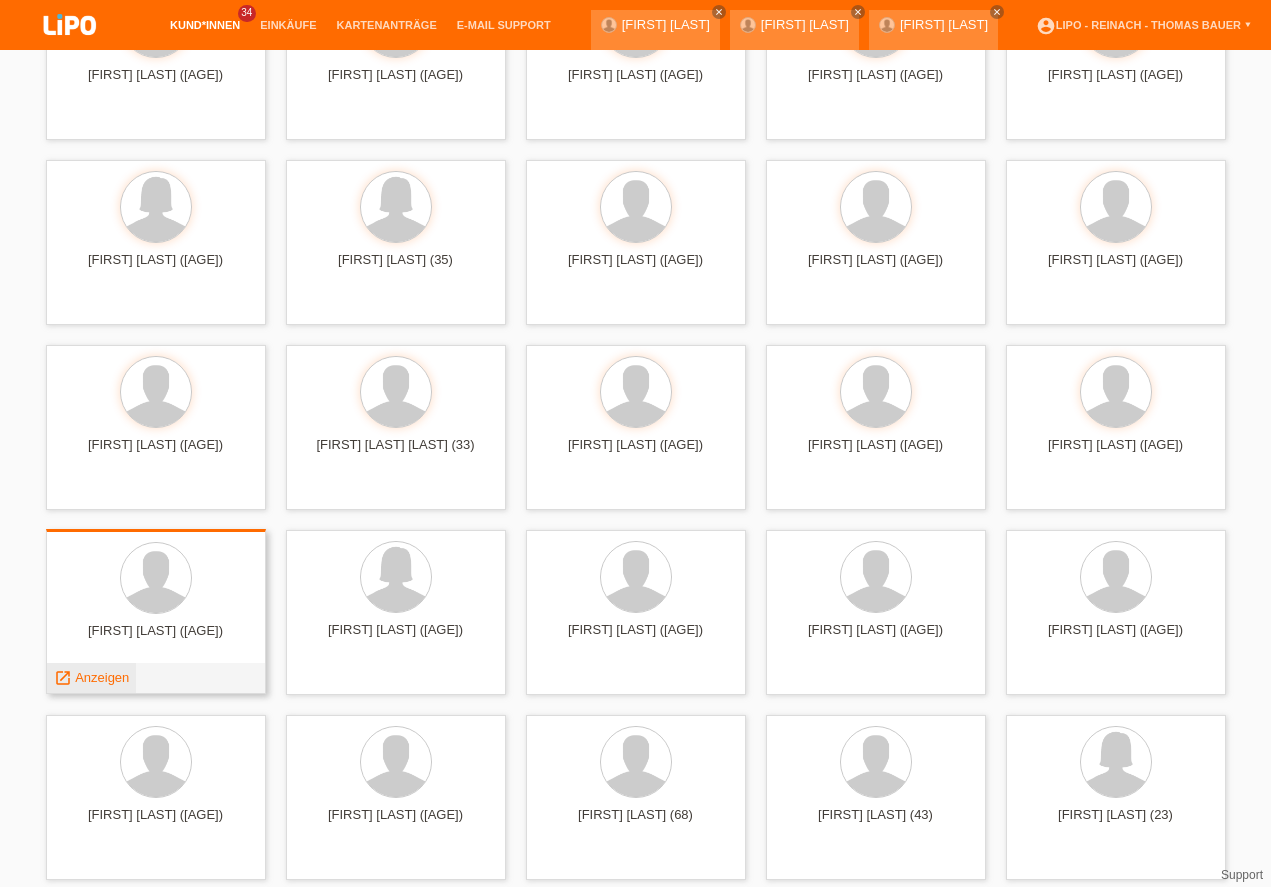 click on "Anzeigen" at bounding box center (102, 677) 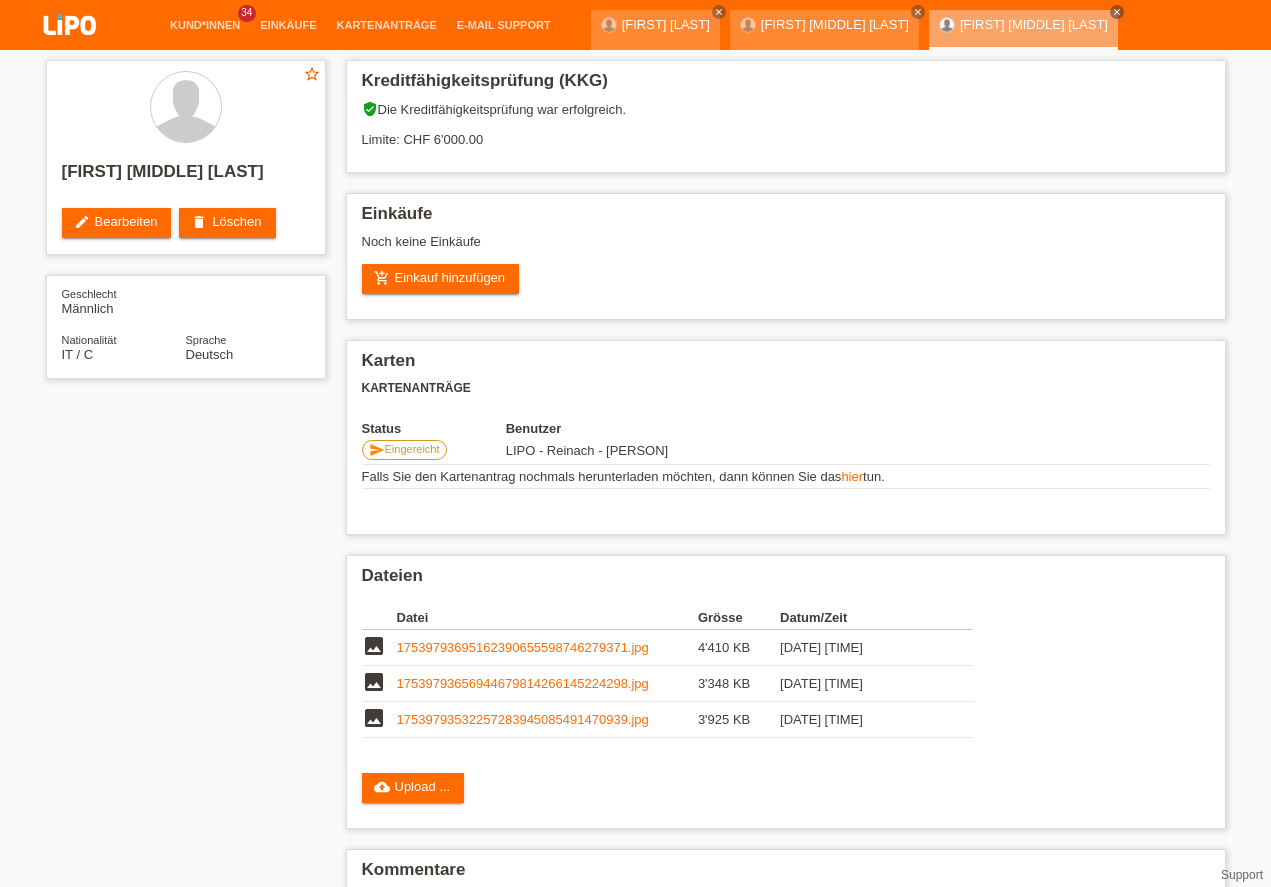 scroll, scrollTop: 0, scrollLeft: 0, axis: both 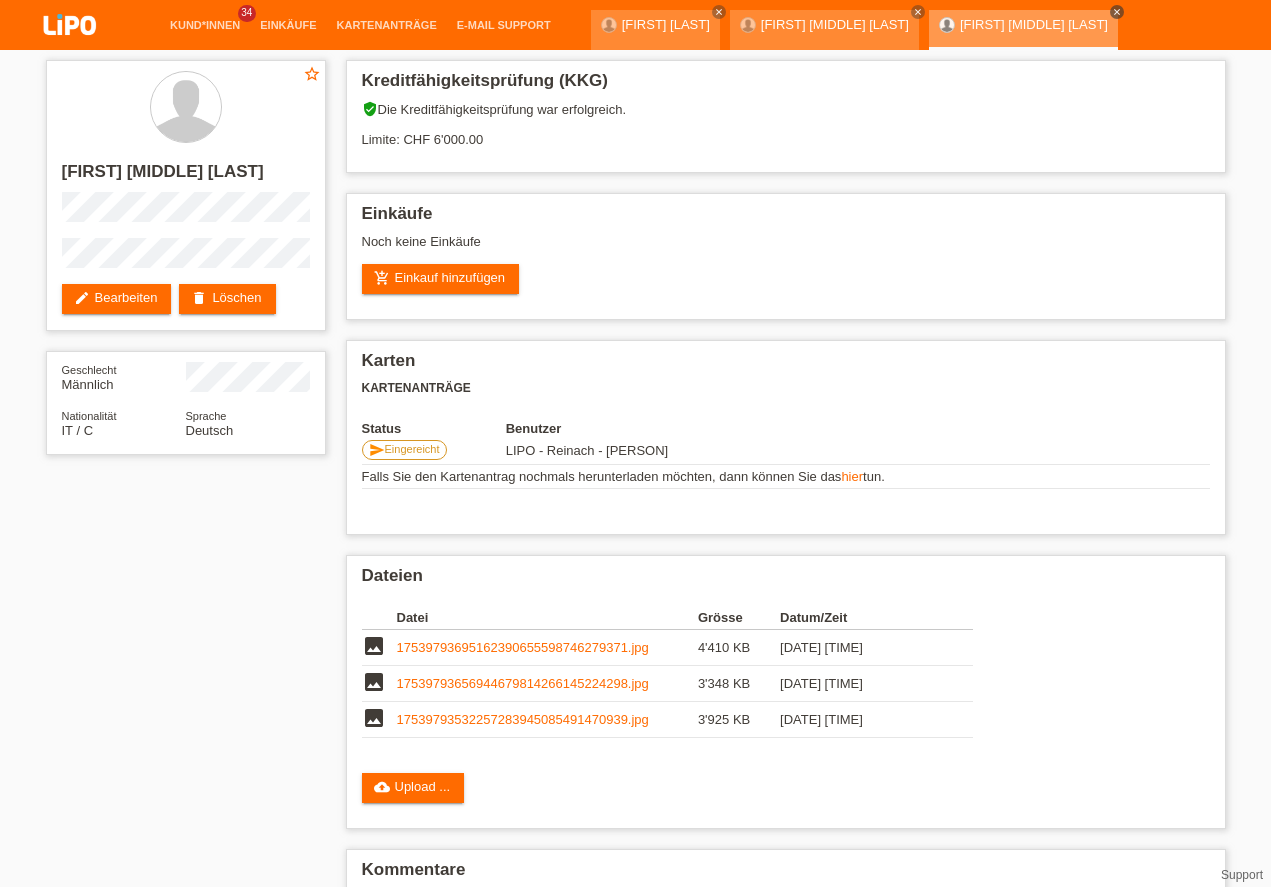 click on "close" at bounding box center (1117, 12) 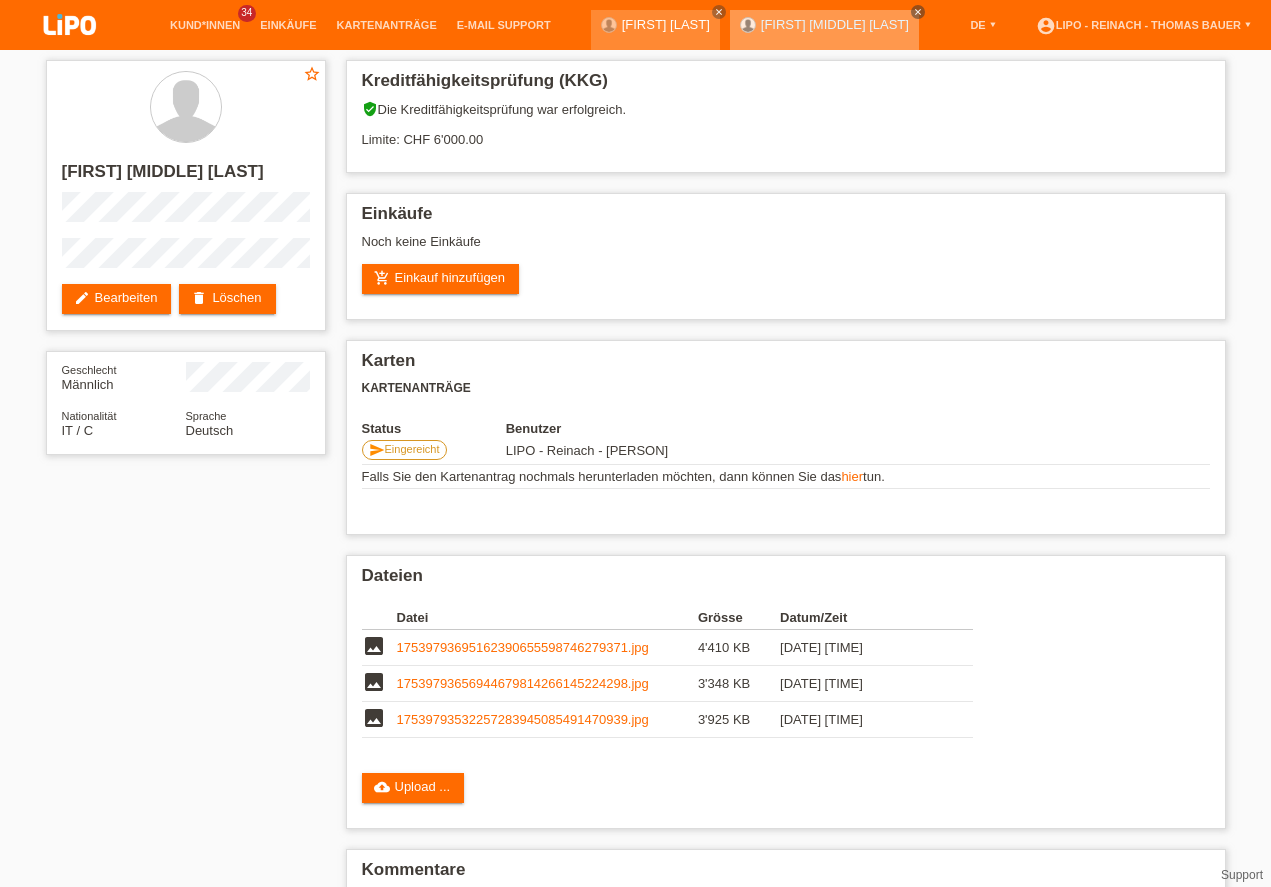 click on "close" at bounding box center [918, 12] 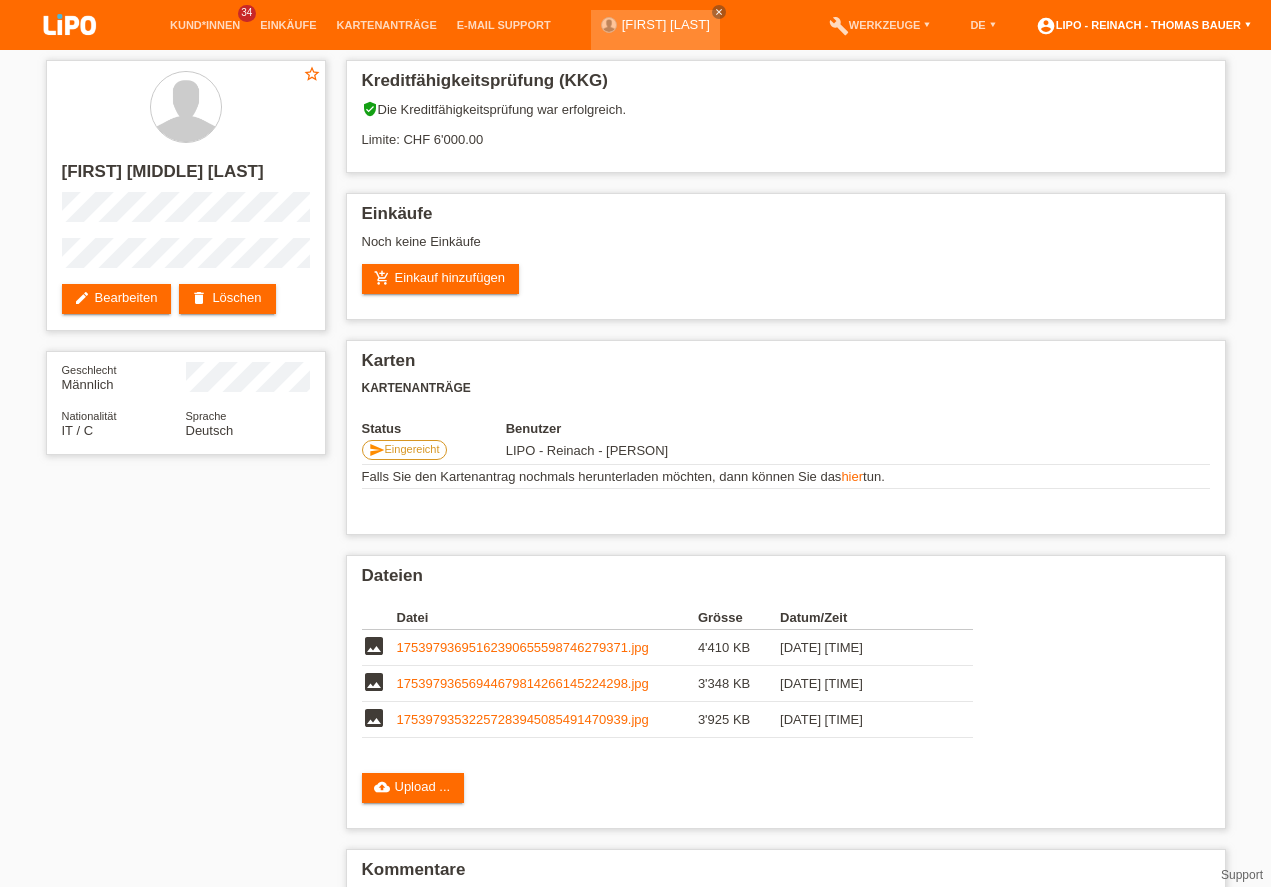 click on "account_circle  LIPO - Reinach - [PERSON]  ▾" at bounding box center [1143, 25] 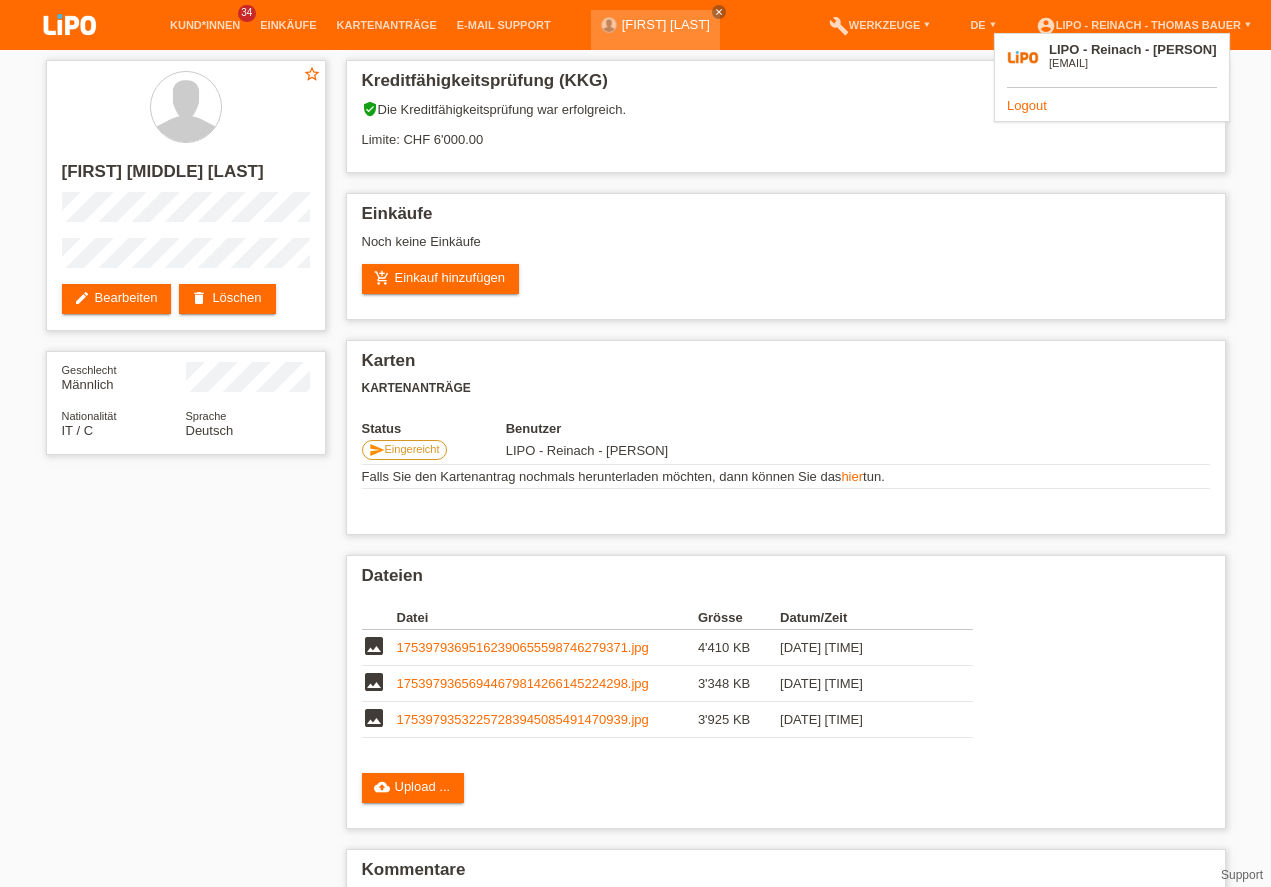 click on "Logout" at bounding box center [1027, 105] 